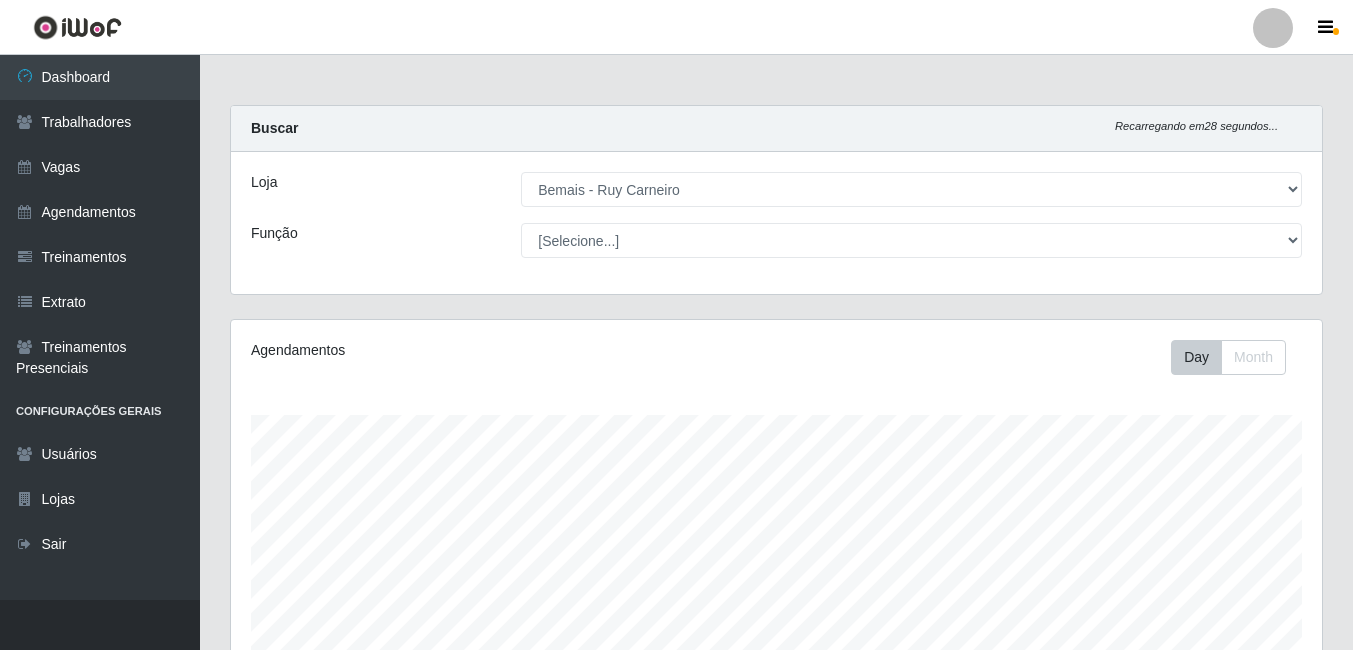 select on "230" 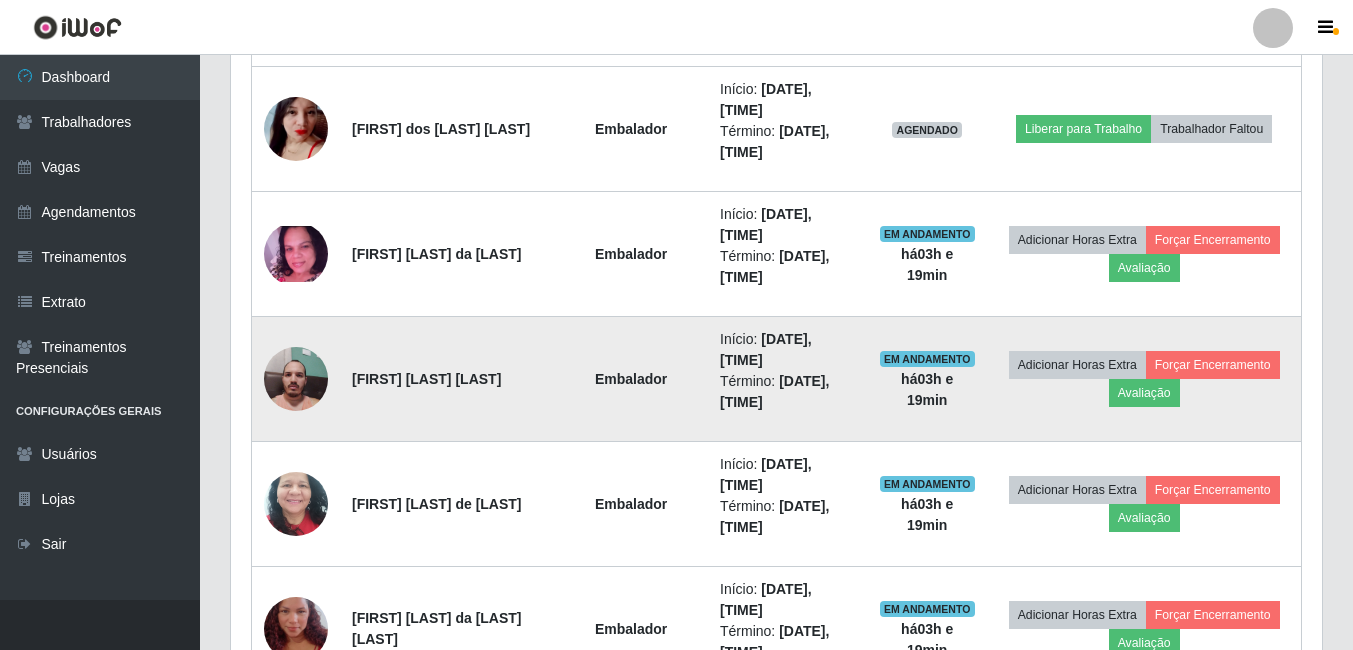 scroll, scrollTop: 999585, scrollLeft: 998909, axis: both 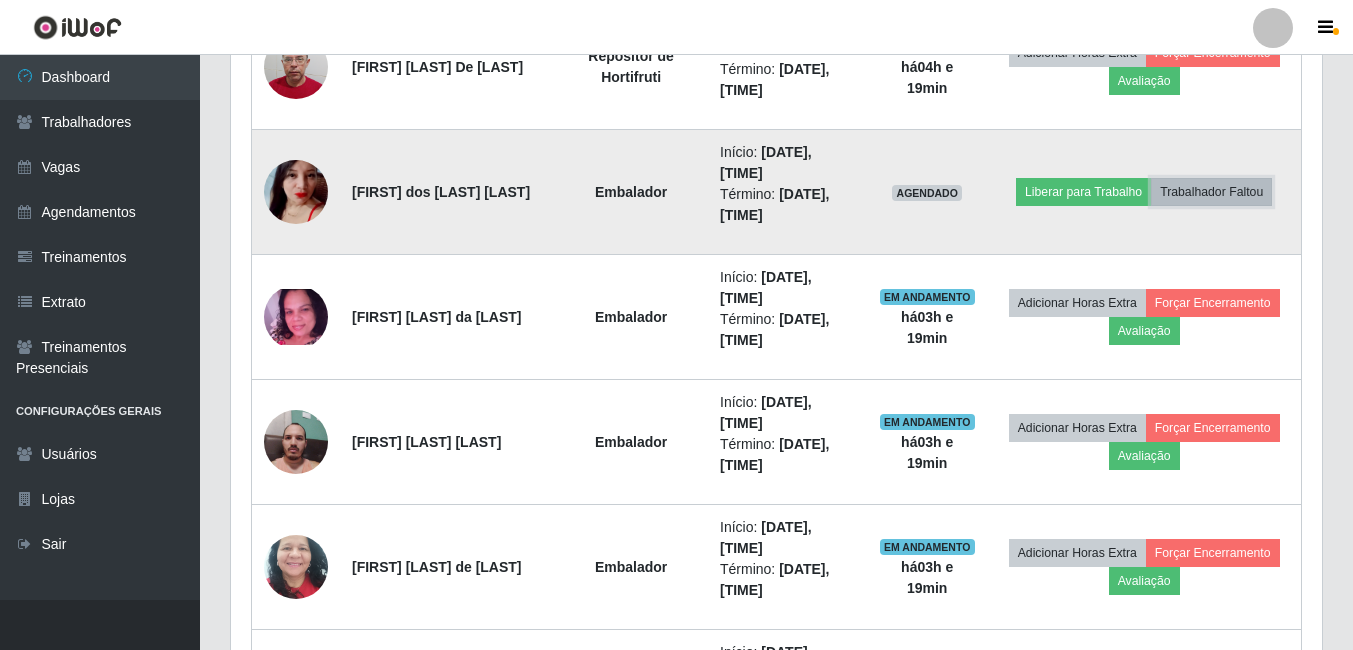 click on "Trabalhador Faltou" at bounding box center (1211, 192) 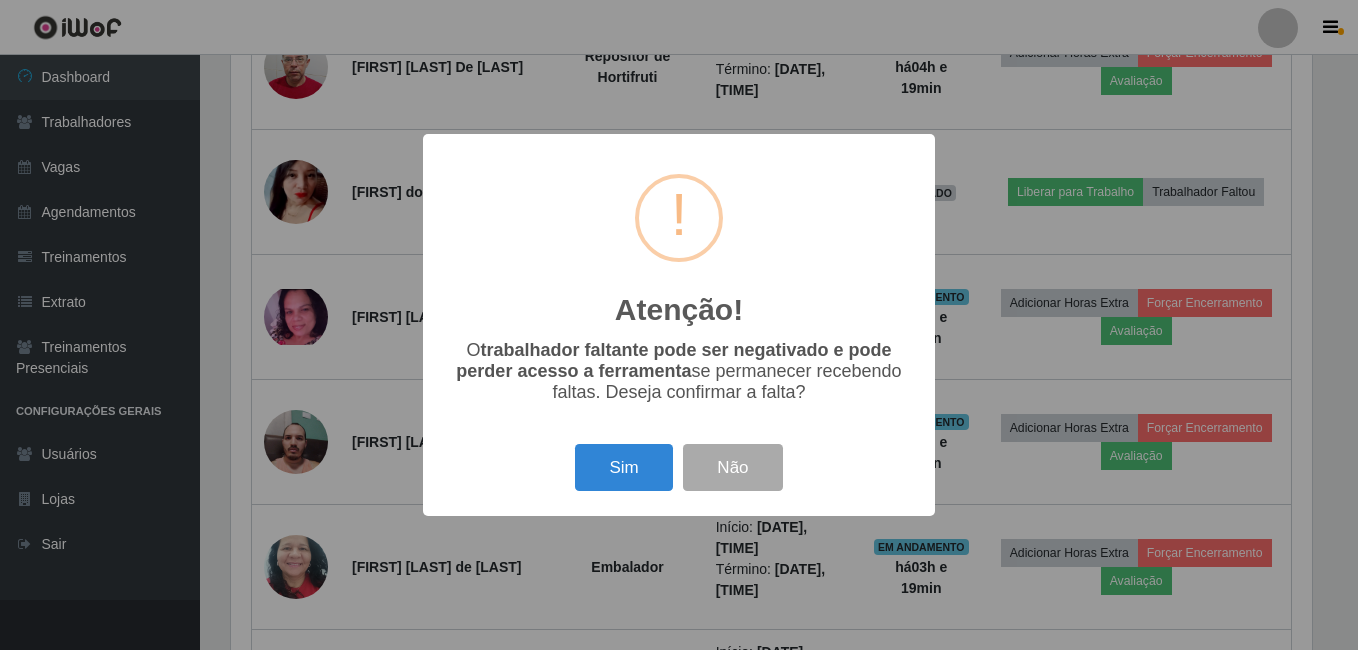 scroll, scrollTop: 999585, scrollLeft: 998919, axis: both 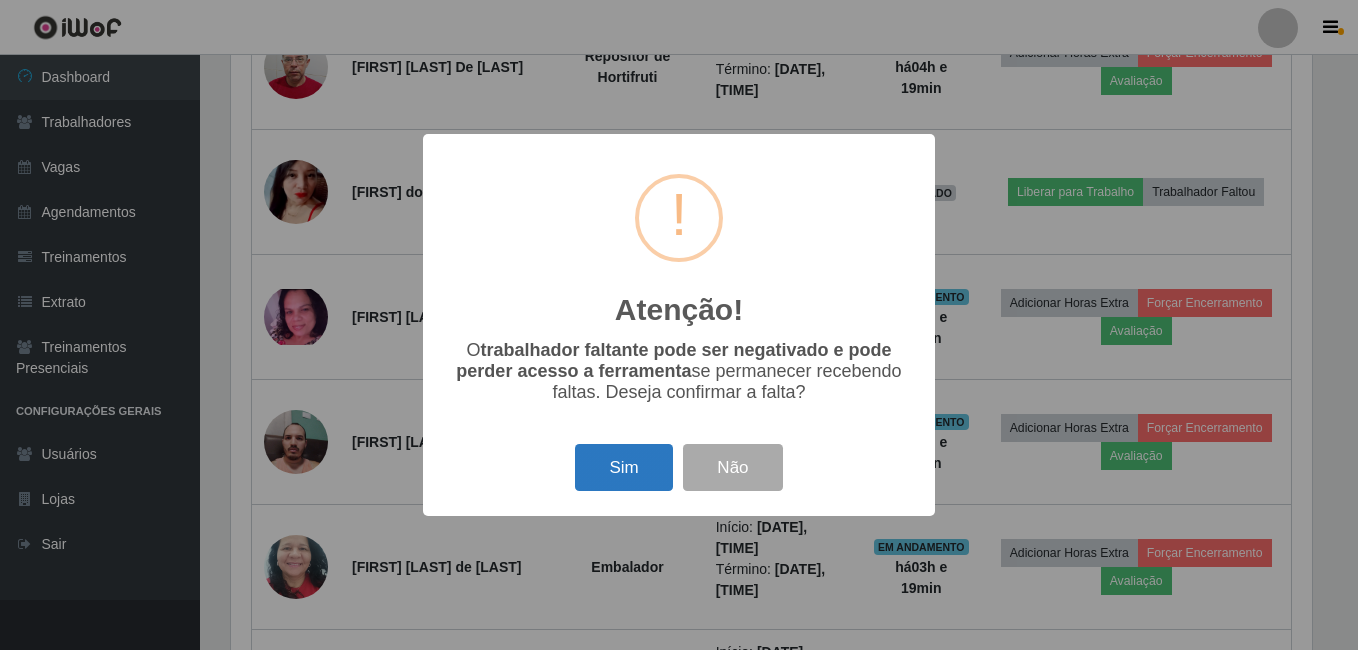 click on "Sim" at bounding box center (623, 467) 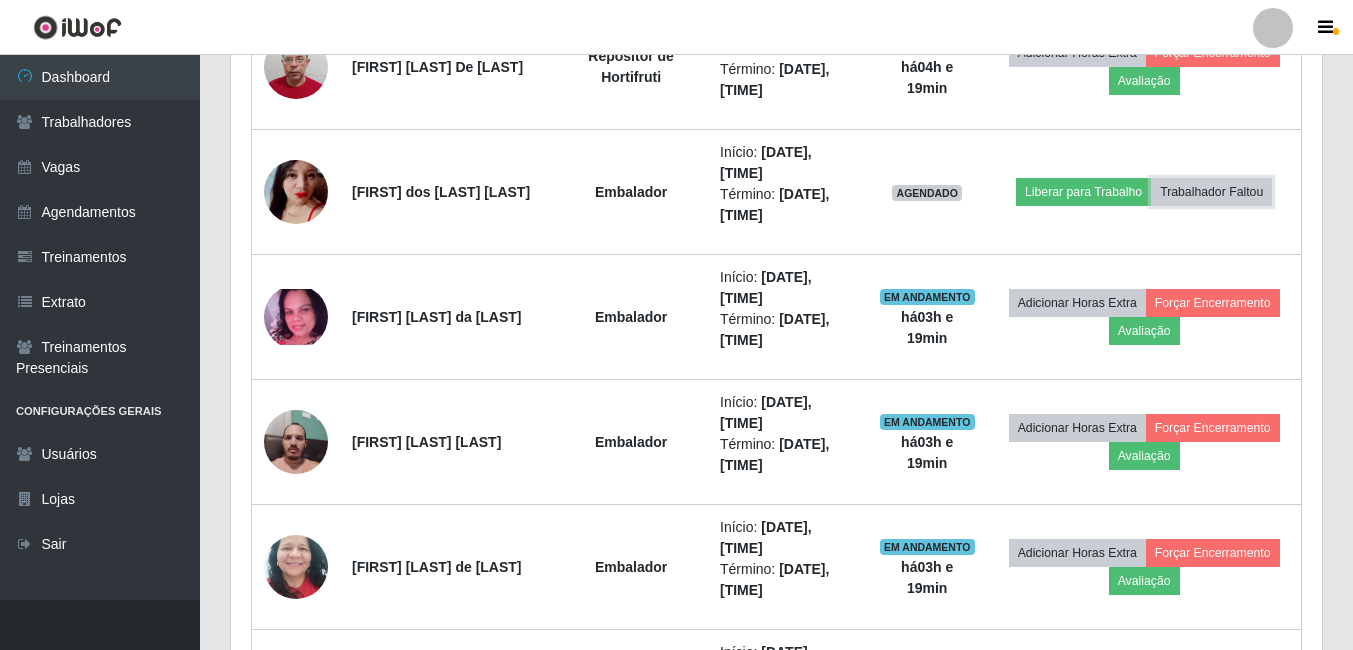 scroll, scrollTop: 999585, scrollLeft: 998909, axis: both 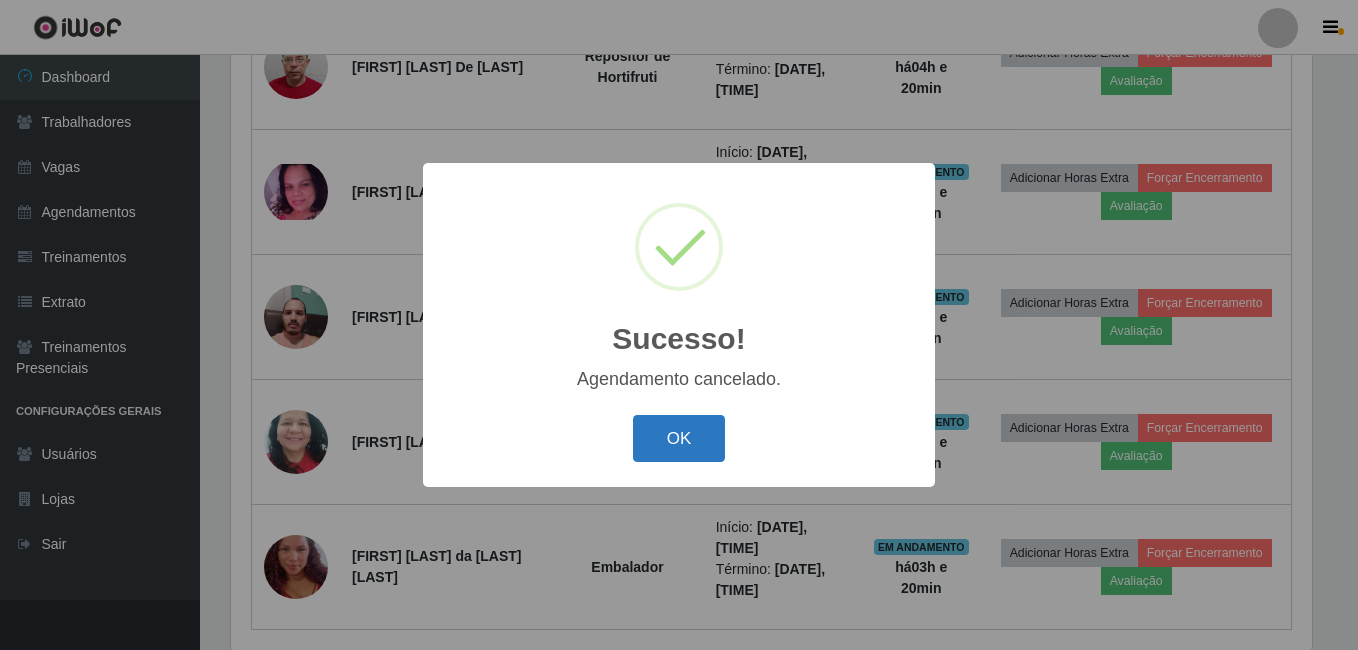 click on "OK" at bounding box center [679, 438] 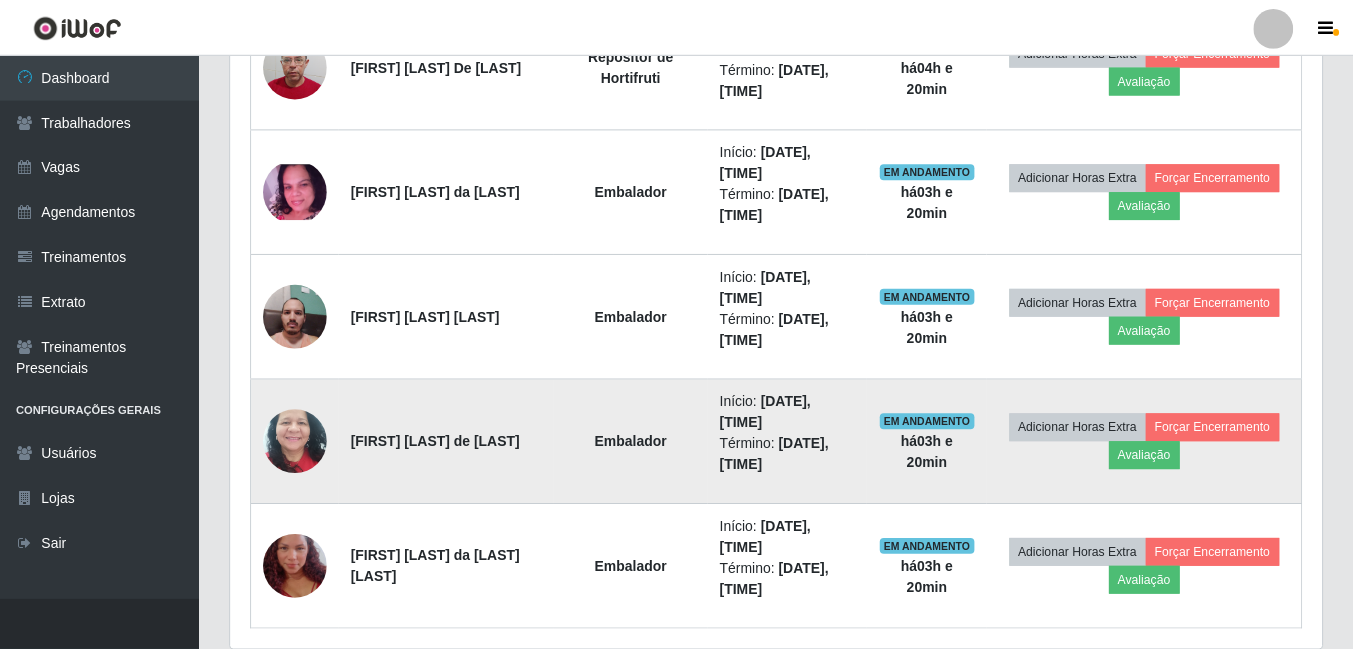 scroll, scrollTop: 999585, scrollLeft: 998909, axis: both 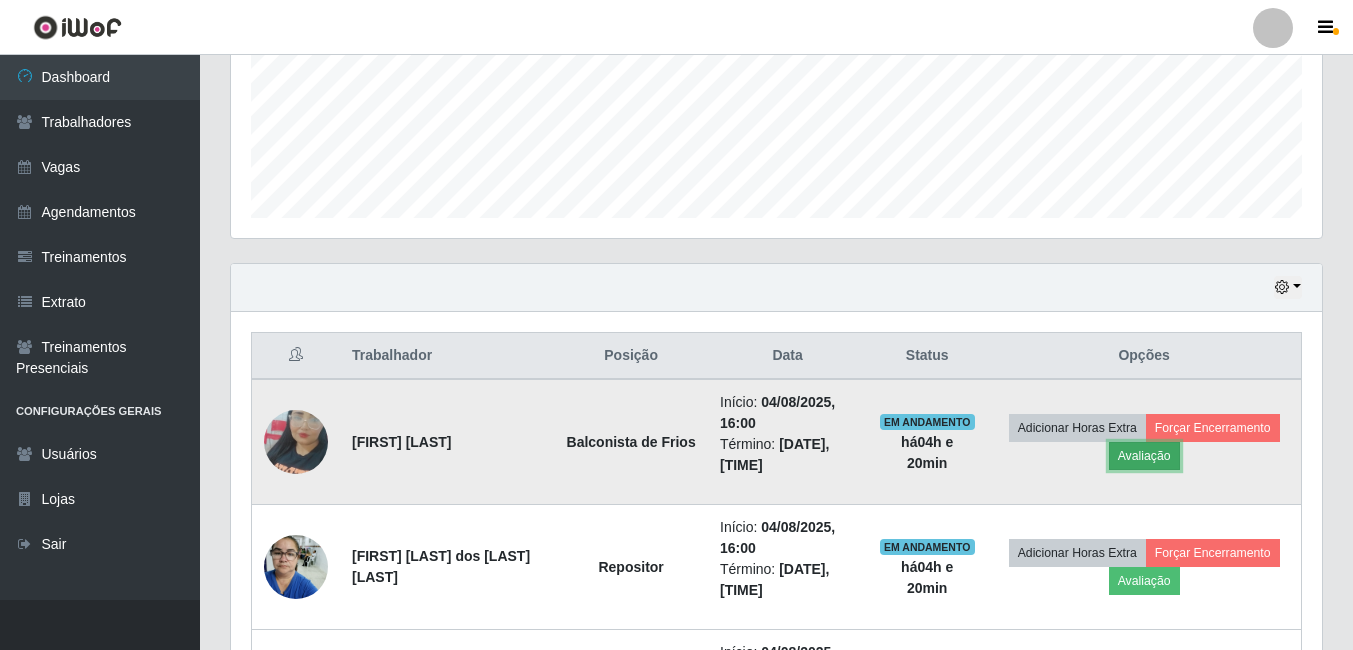 click on "Avaliação" at bounding box center (1144, 456) 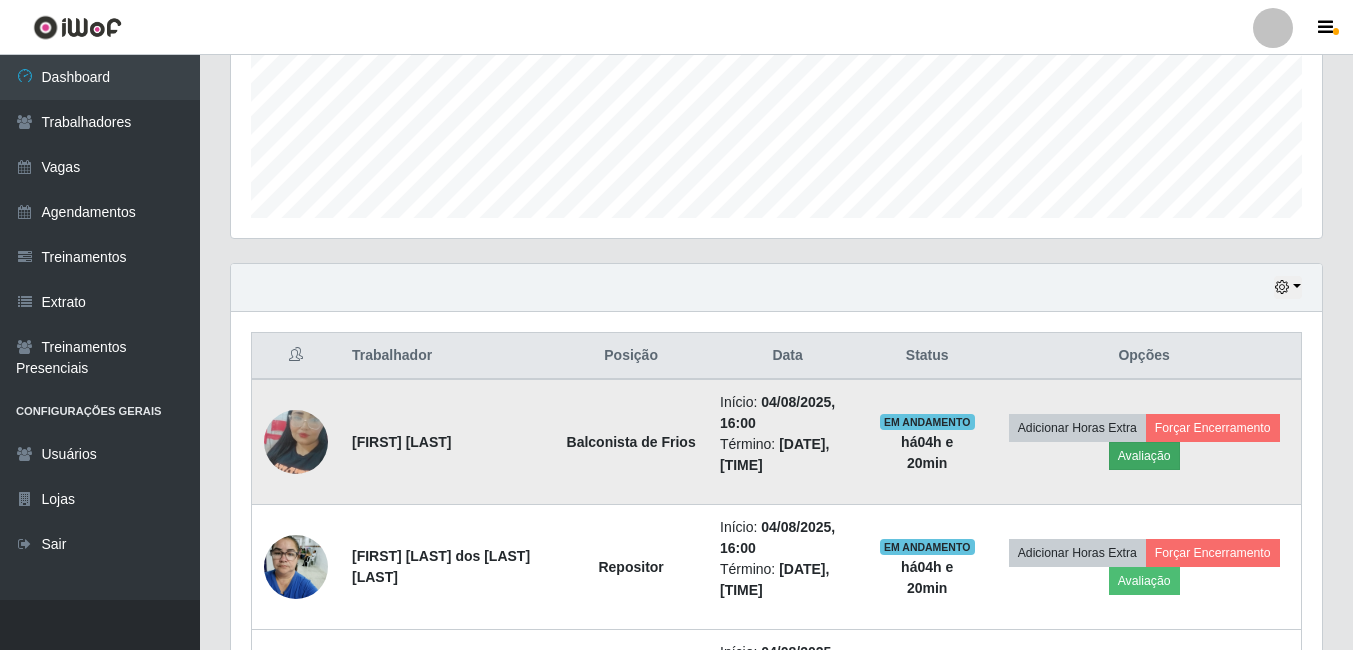scroll, scrollTop: 999585, scrollLeft: 998919, axis: both 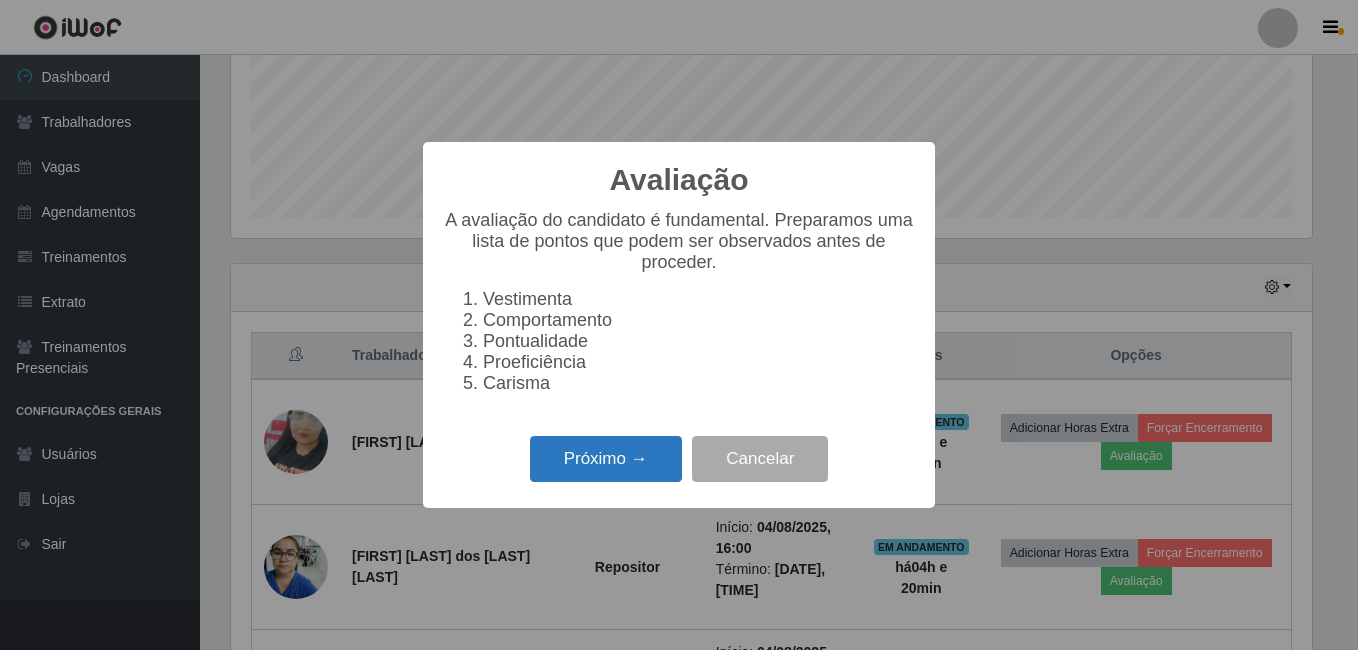 drag, startPoint x: 588, startPoint y: 458, endPoint x: 599, endPoint y: 458, distance: 11 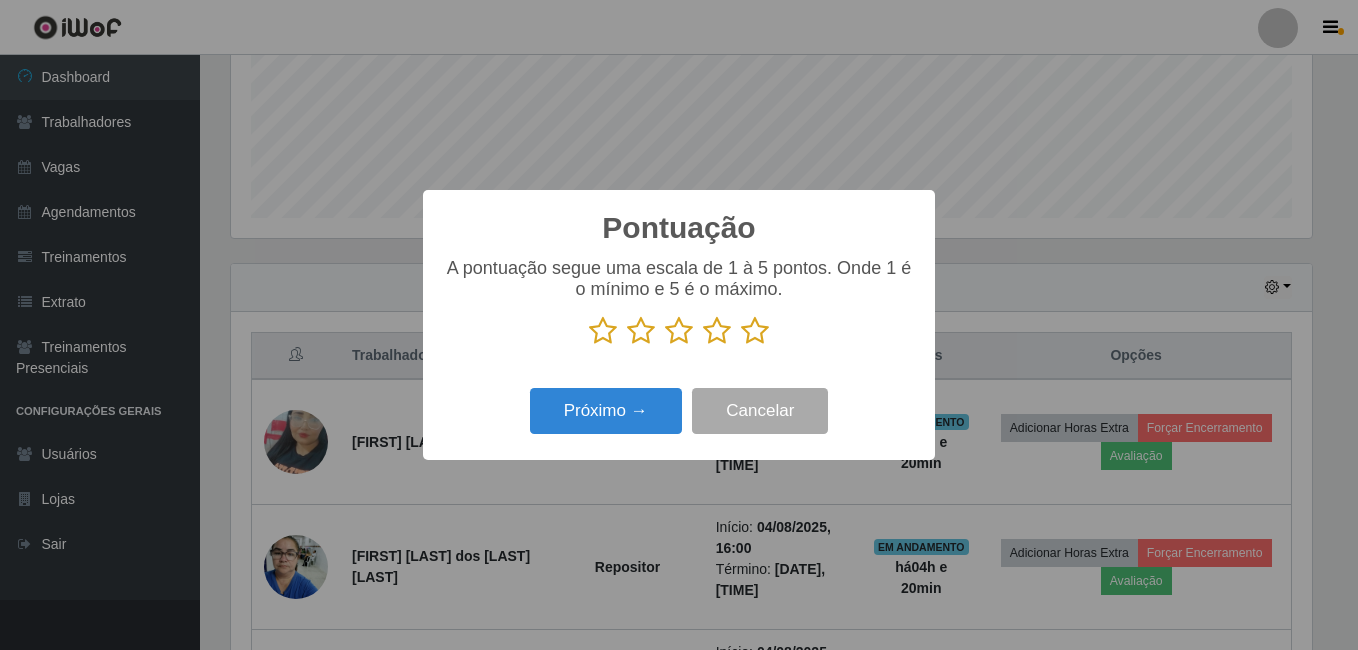 scroll, scrollTop: 999585, scrollLeft: 998919, axis: both 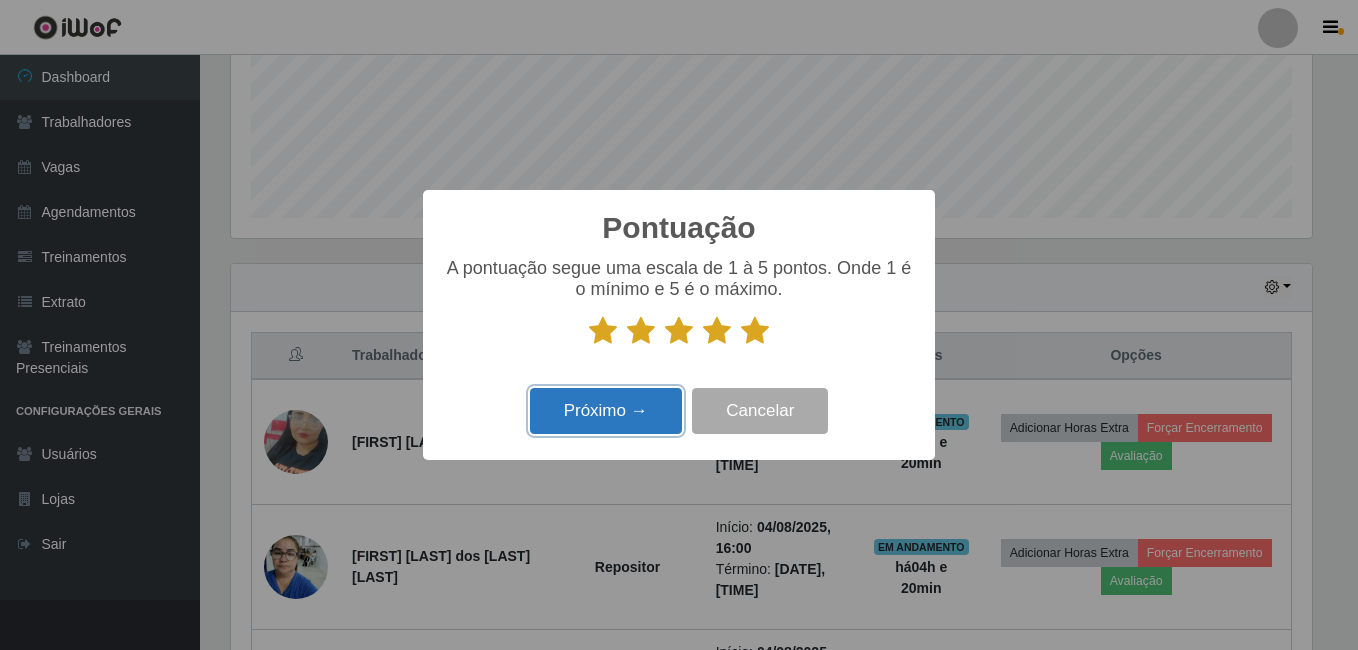 click on "Próximo →" at bounding box center [606, 411] 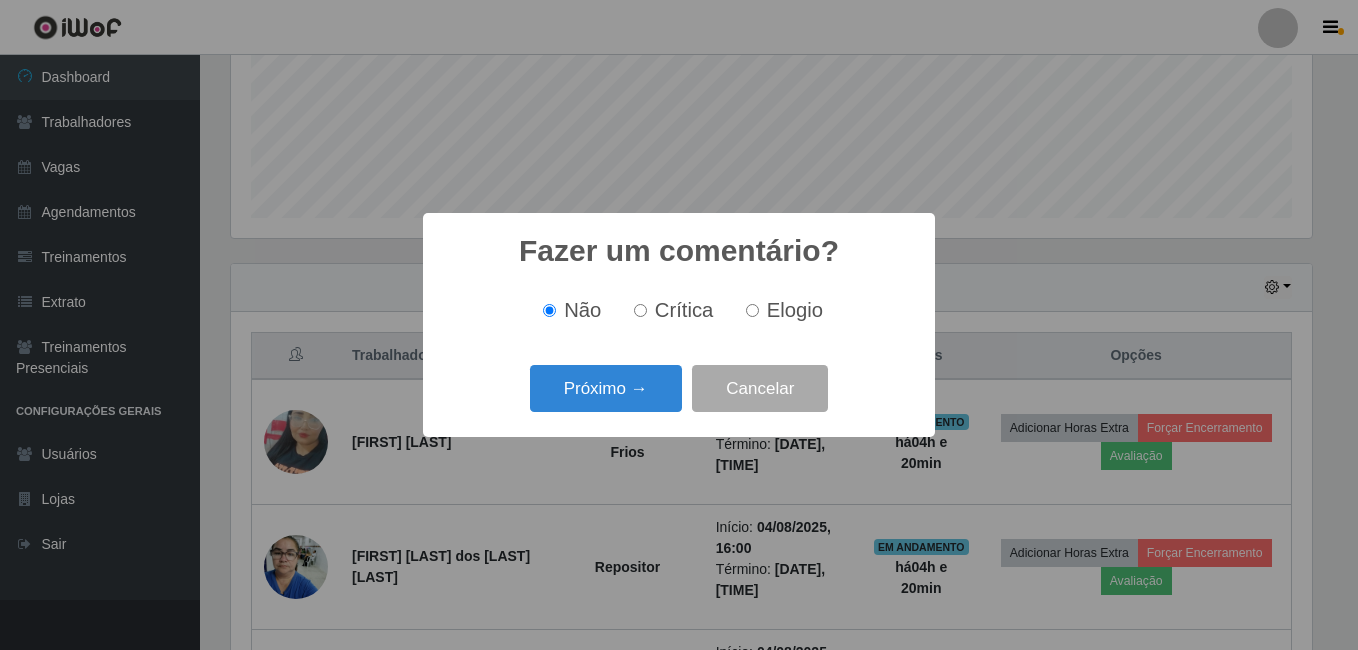 click on "Próximo →" at bounding box center [606, 388] 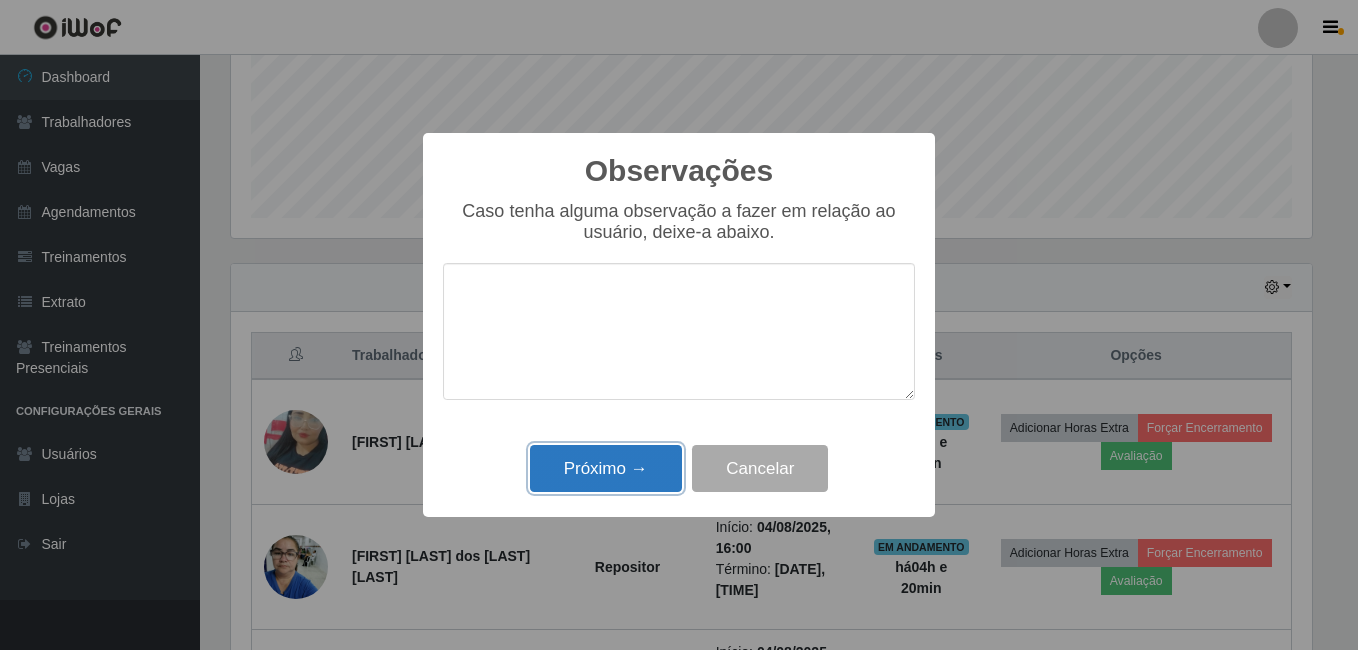 drag, startPoint x: 595, startPoint y: 466, endPoint x: 617, endPoint y: 466, distance: 22 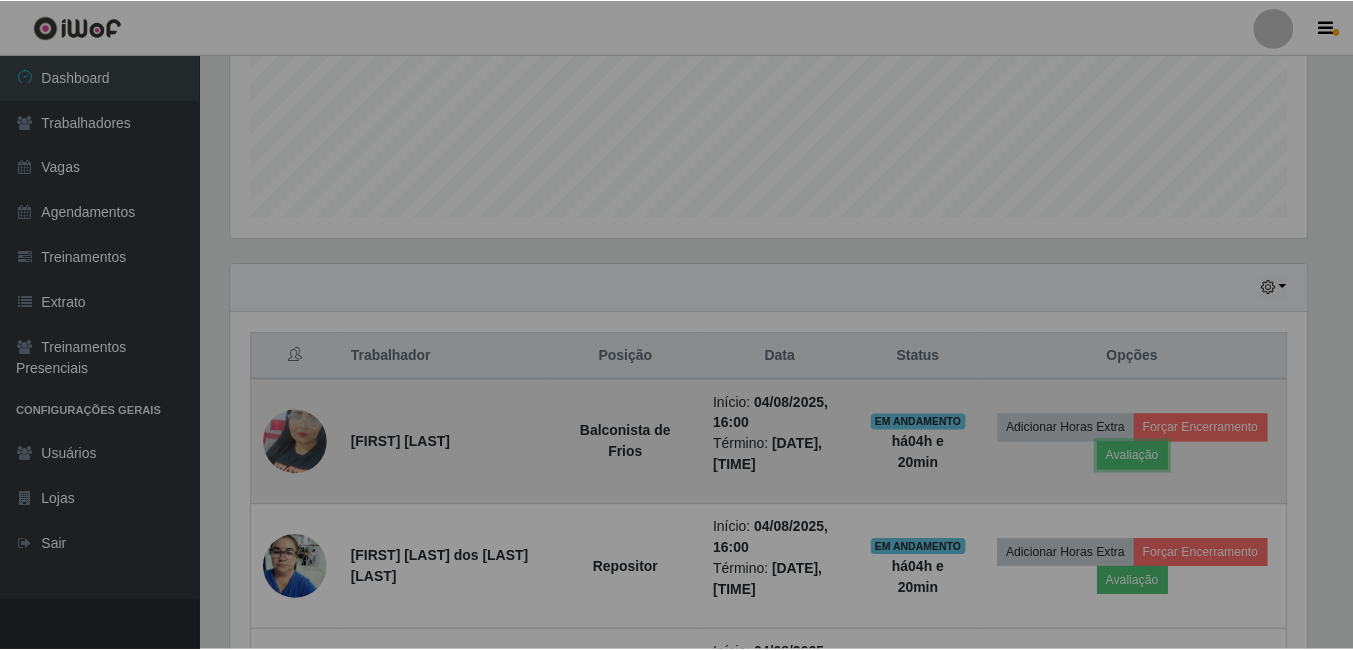 scroll, scrollTop: 999585, scrollLeft: 998909, axis: both 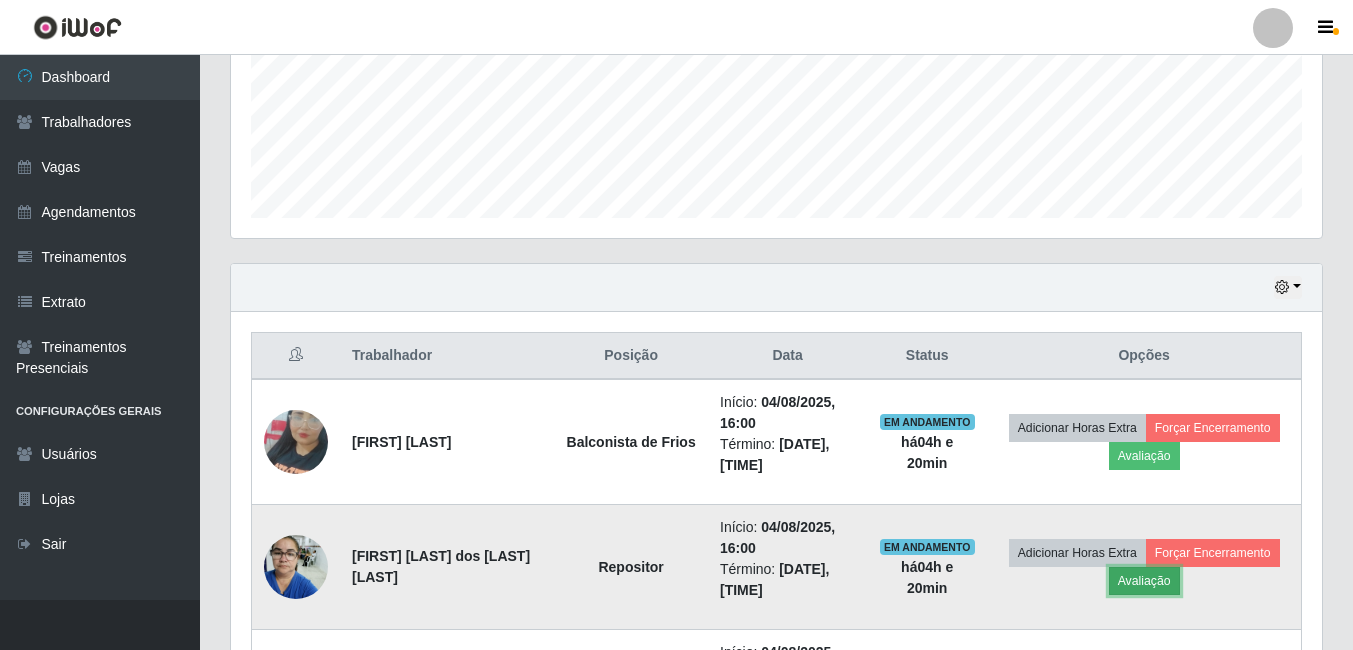 click on "Avaliação" at bounding box center (1144, 581) 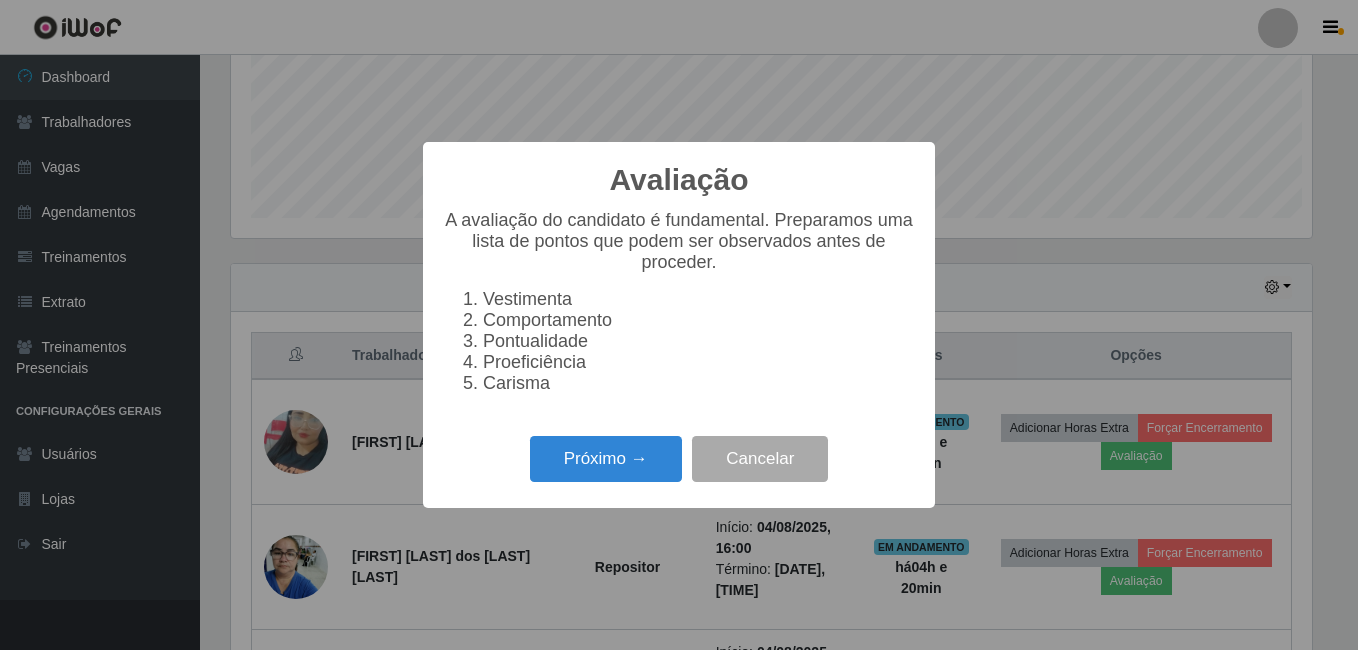 scroll, scrollTop: 999585, scrollLeft: 998919, axis: both 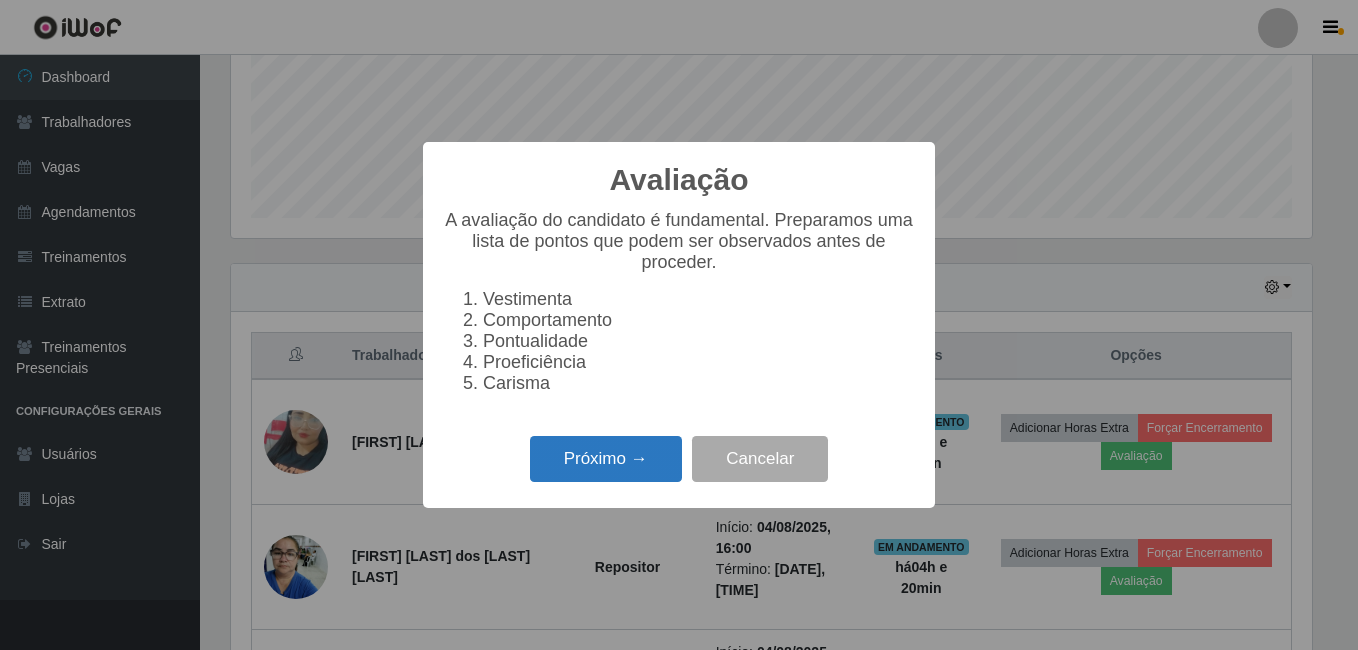 click on "Próximo →" at bounding box center (606, 459) 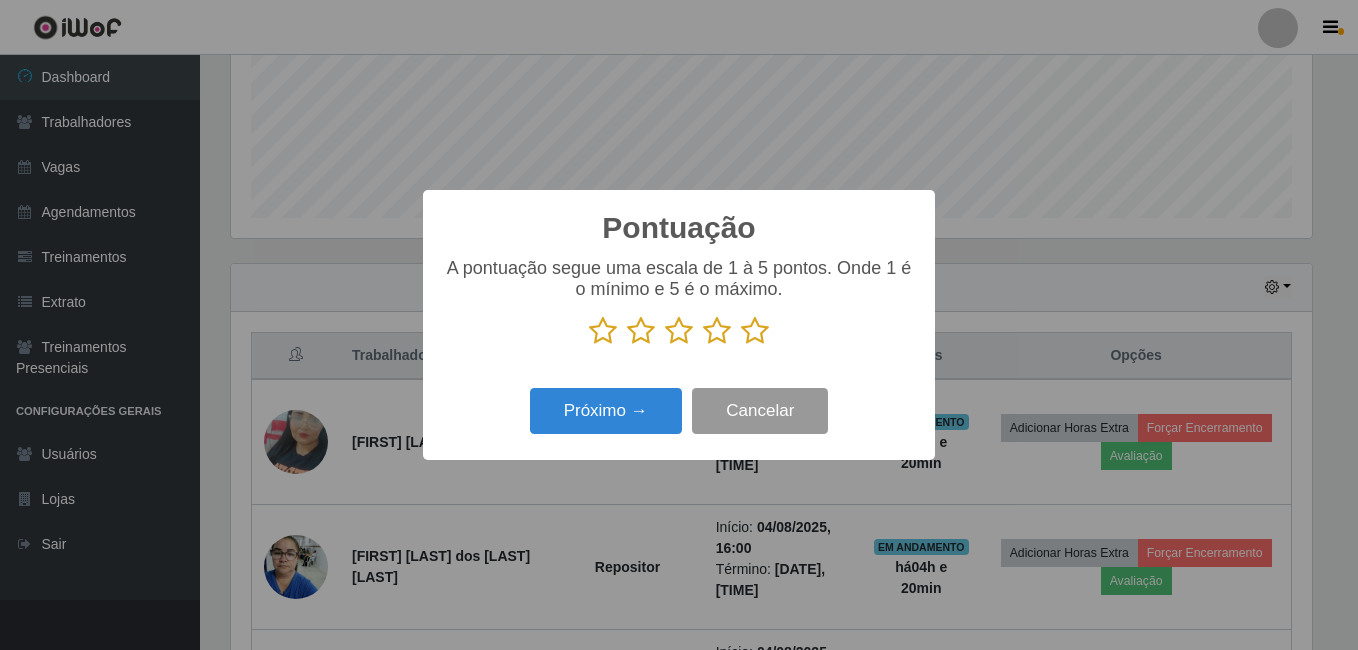 scroll, scrollTop: 999585, scrollLeft: 998919, axis: both 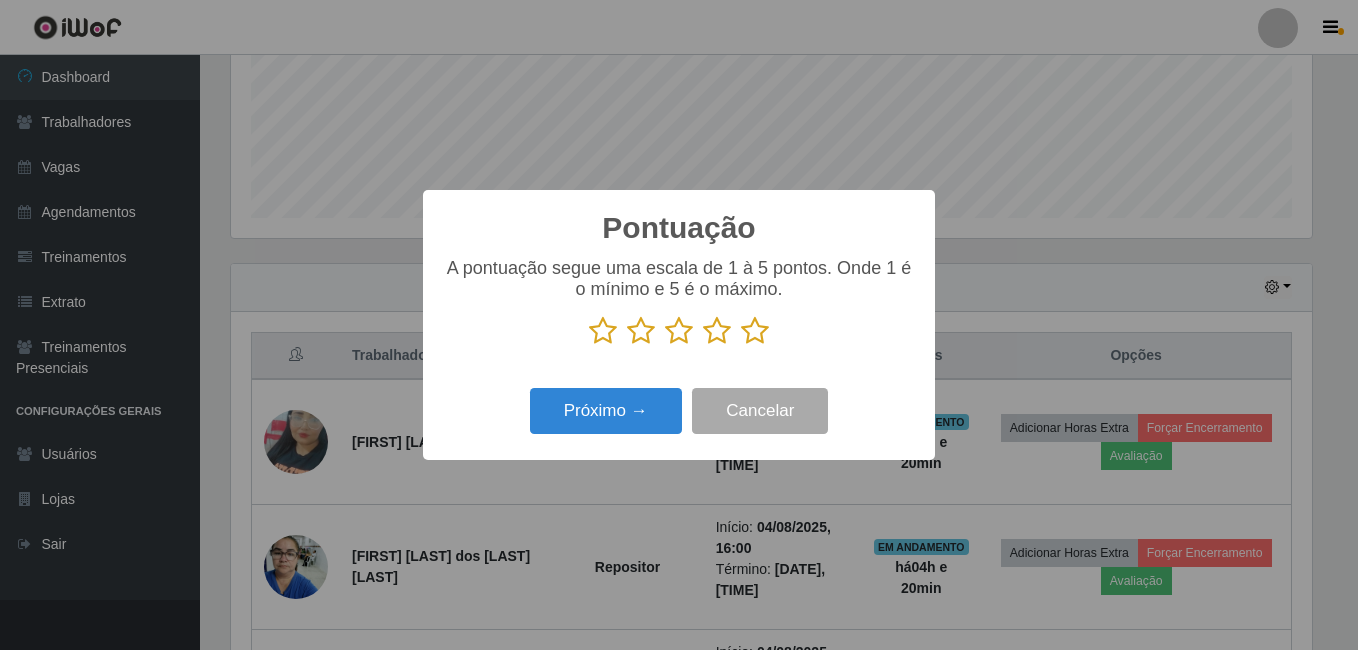 click at bounding box center (755, 331) 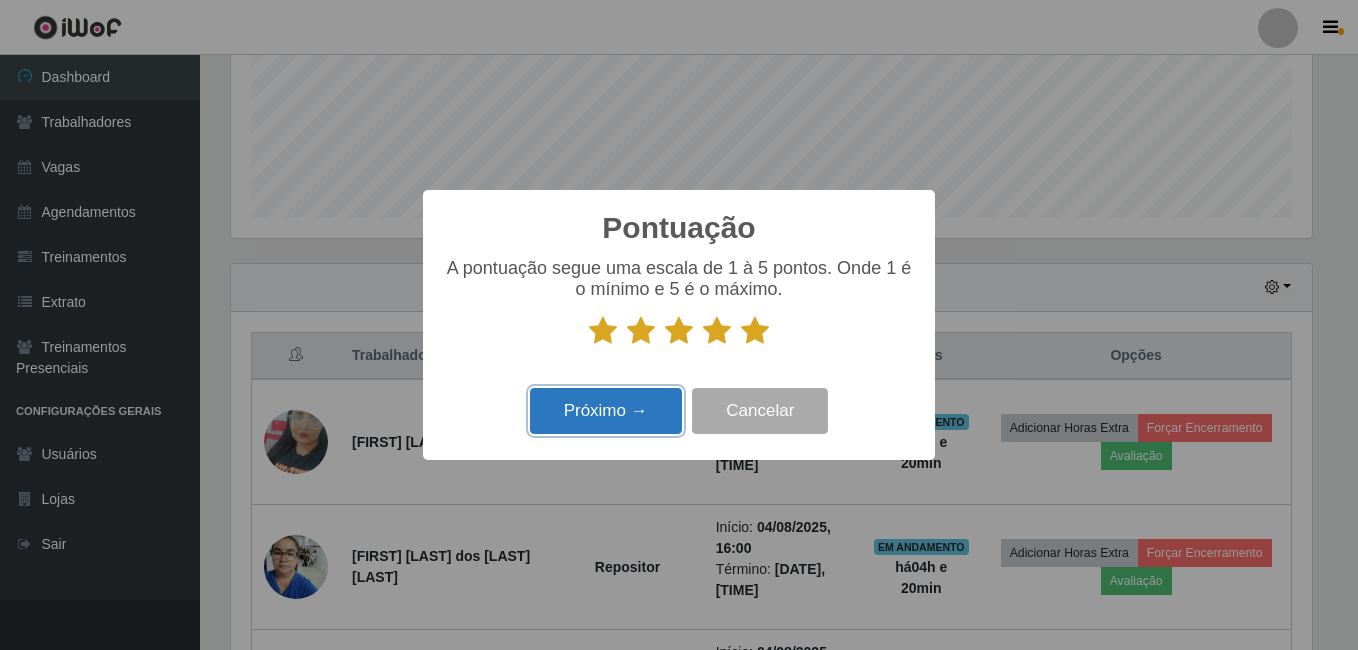 click on "Próximo →" at bounding box center (606, 411) 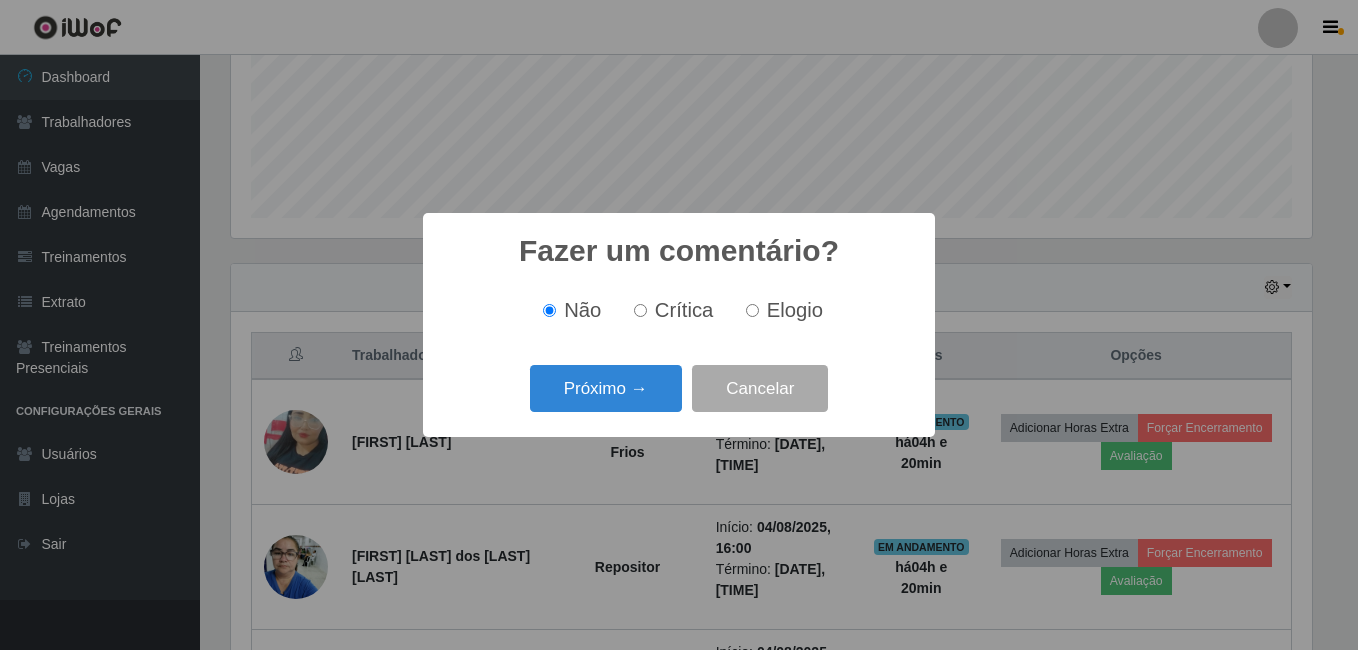 drag, startPoint x: 615, startPoint y: 413, endPoint x: 599, endPoint y: 393, distance: 25.612497 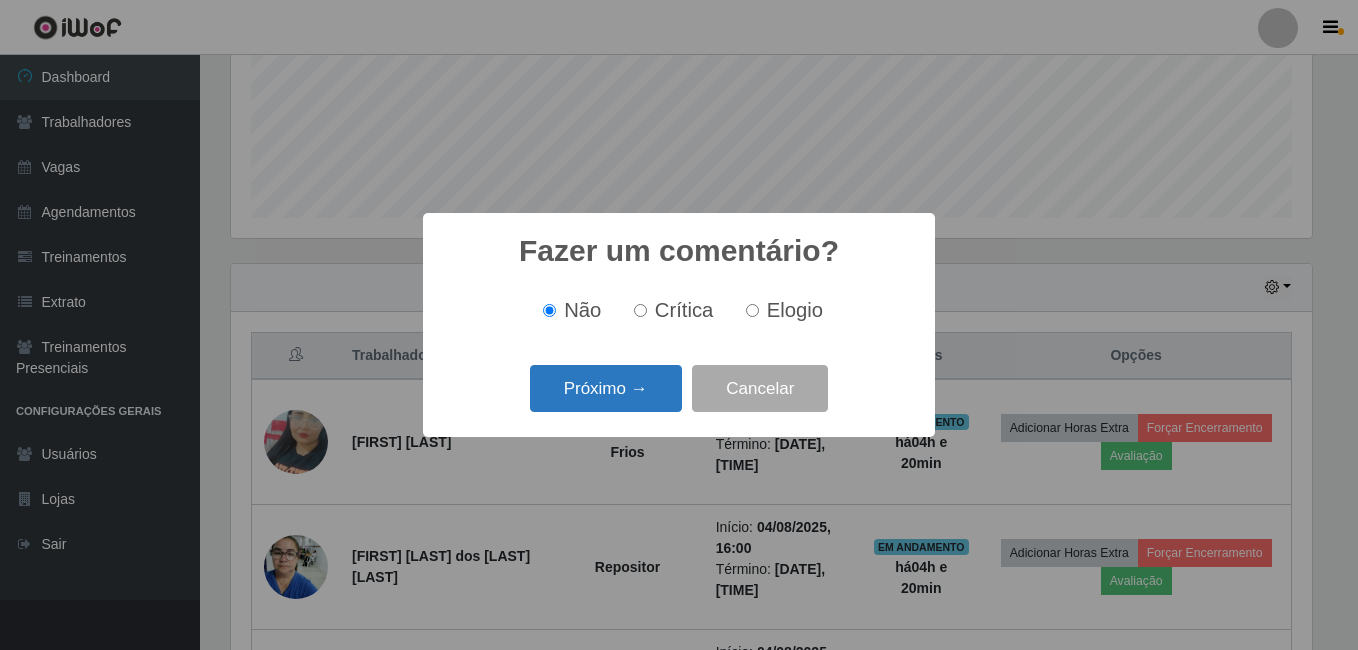 click on "Próximo →" at bounding box center (606, 388) 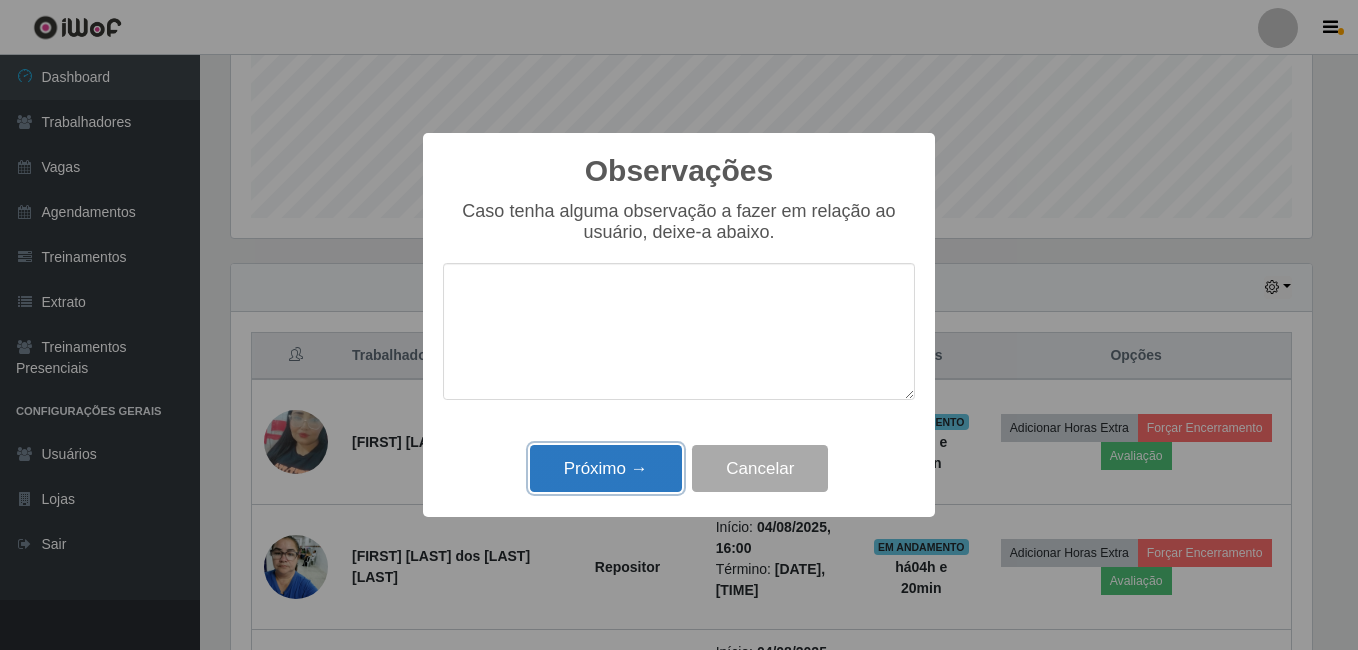 click on "Próximo →" at bounding box center [606, 468] 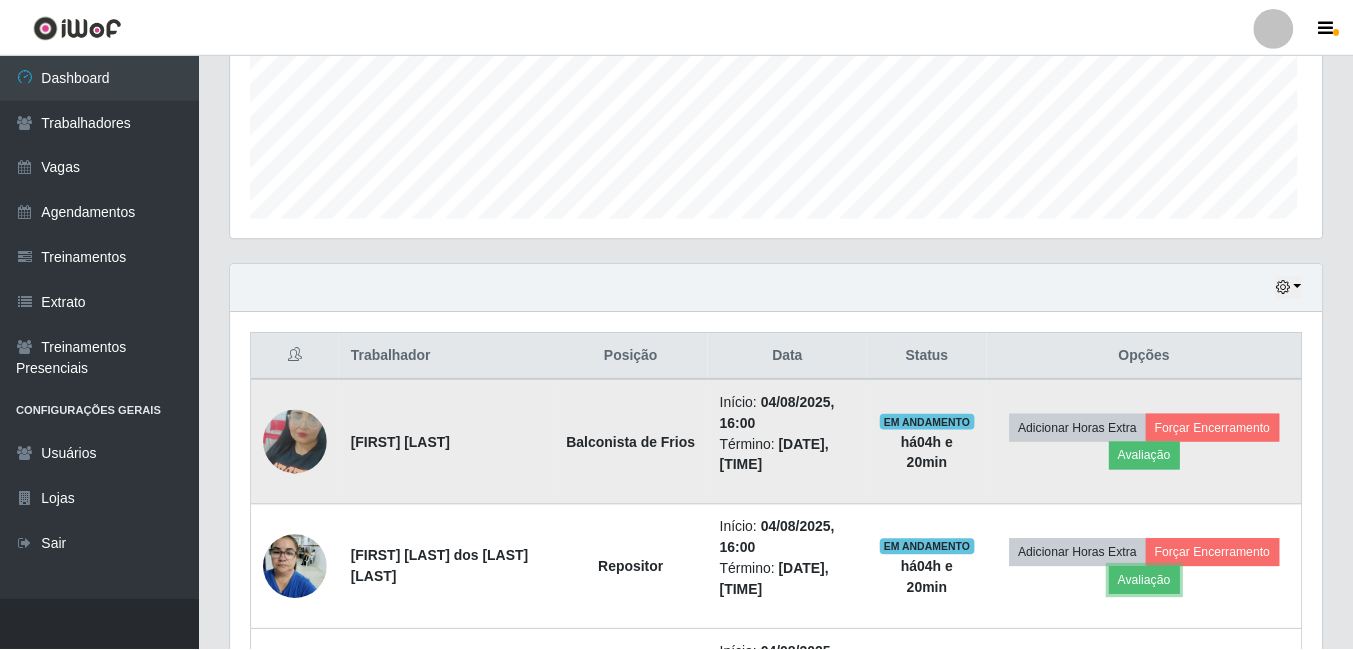 scroll, scrollTop: 999585, scrollLeft: 998909, axis: both 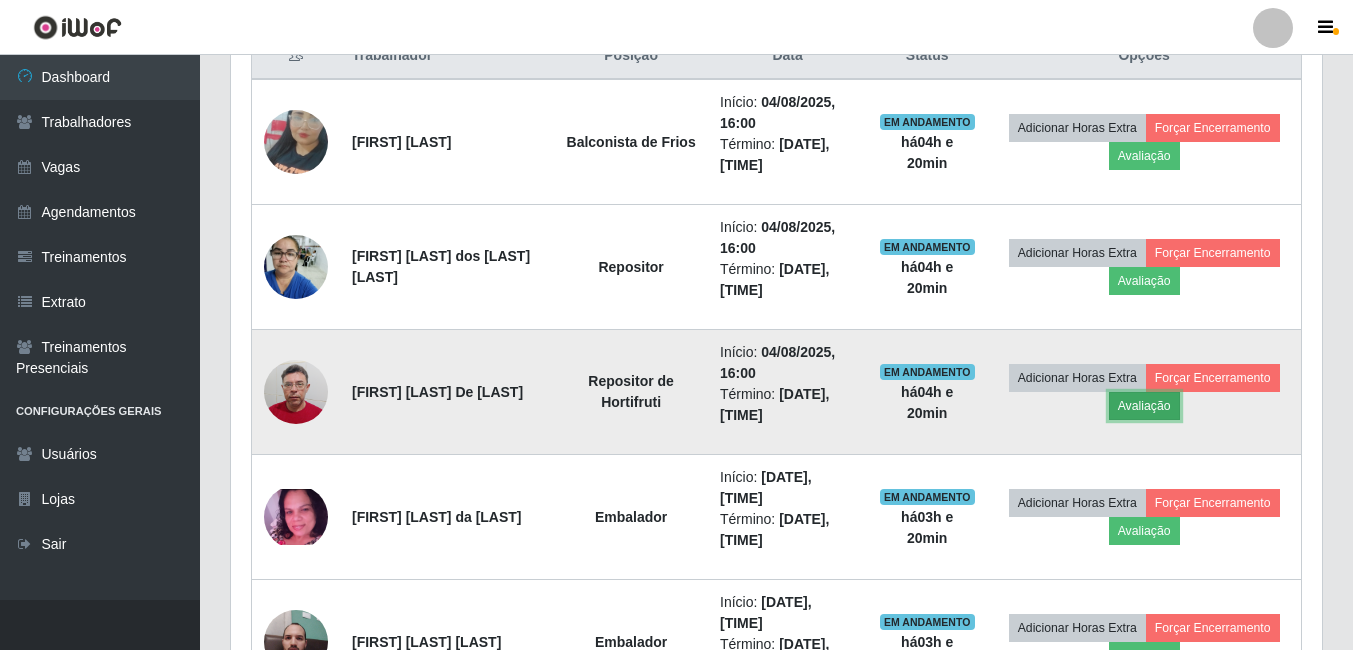 click on "Avaliação" at bounding box center [1144, 406] 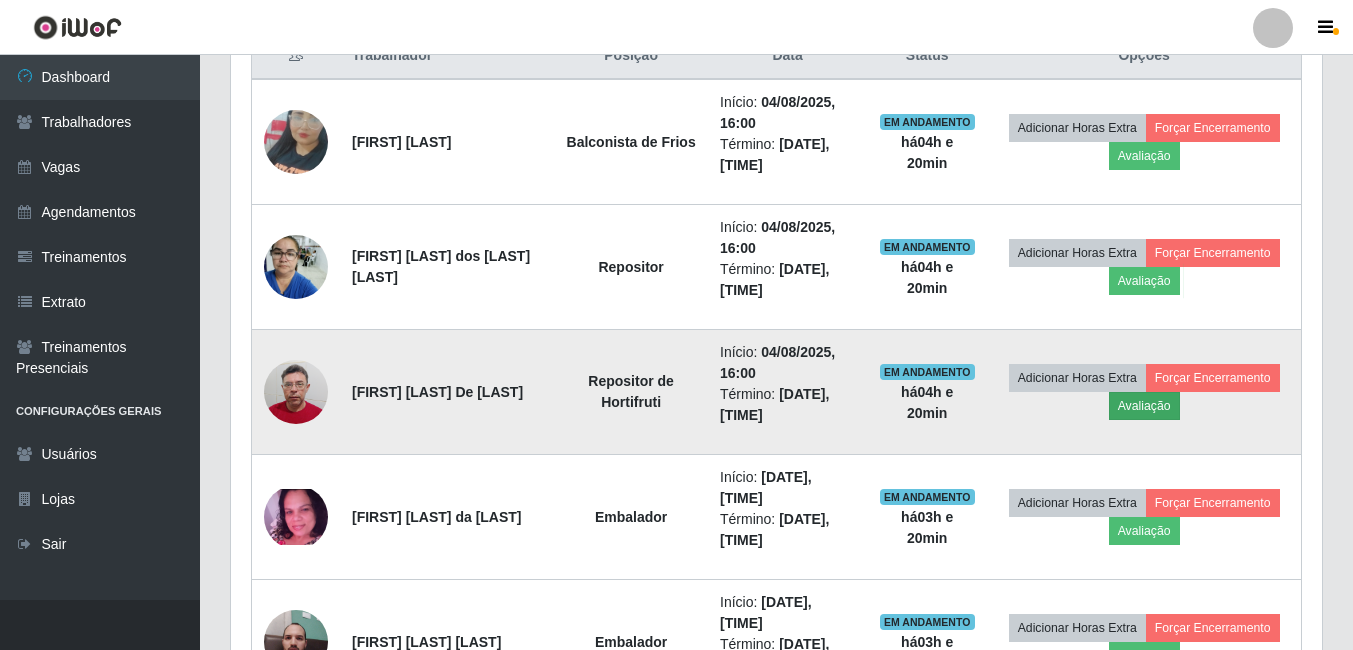 scroll, scrollTop: 999585, scrollLeft: 998919, axis: both 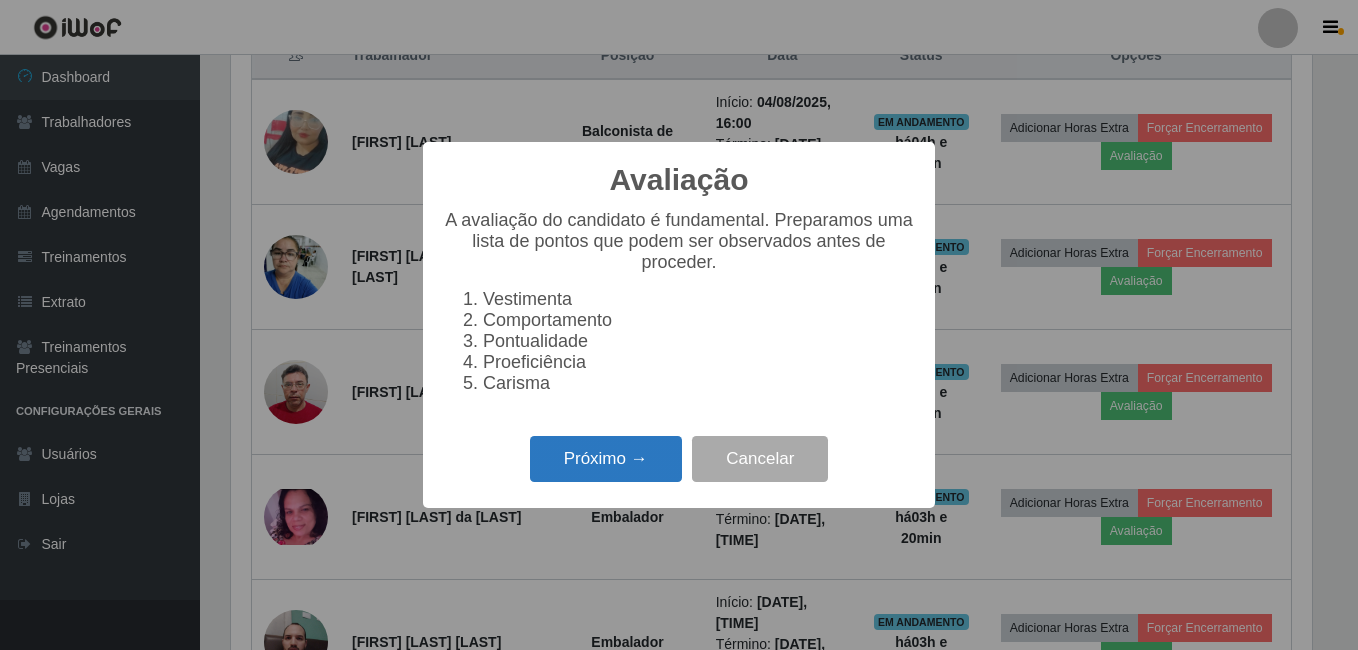 click on "Próximo →" at bounding box center (606, 459) 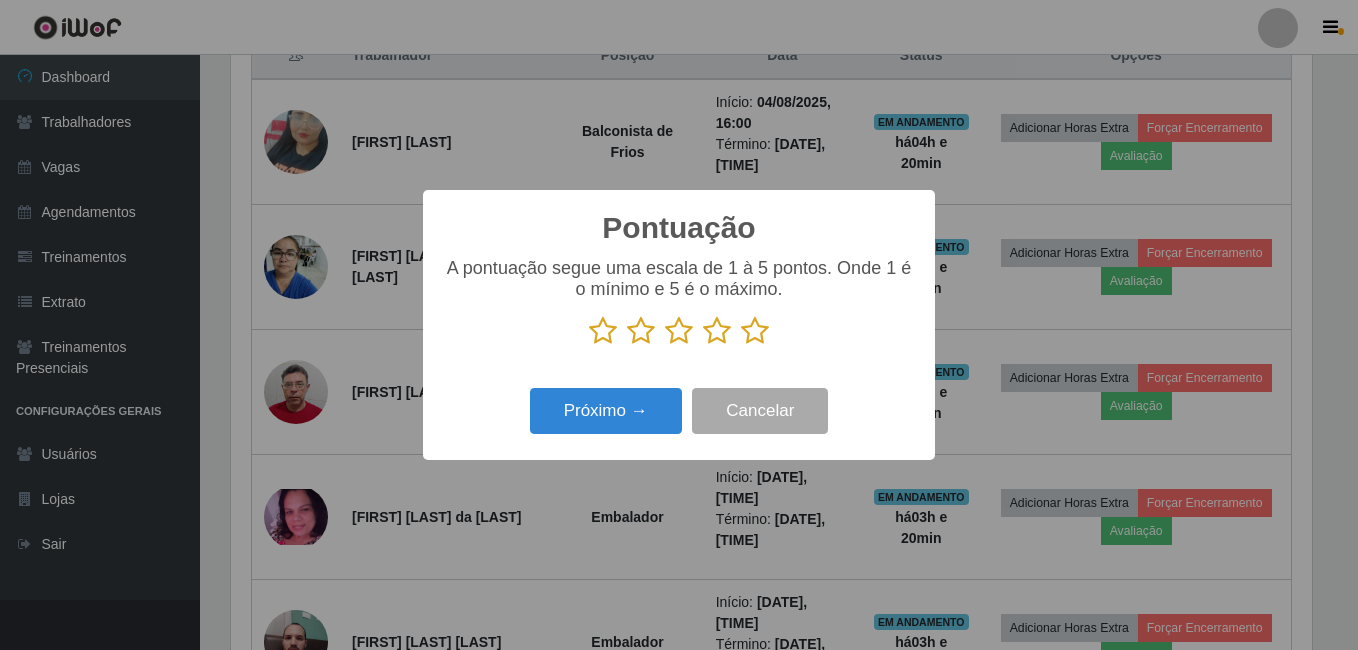 scroll, scrollTop: 999585, scrollLeft: 998919, axis: both 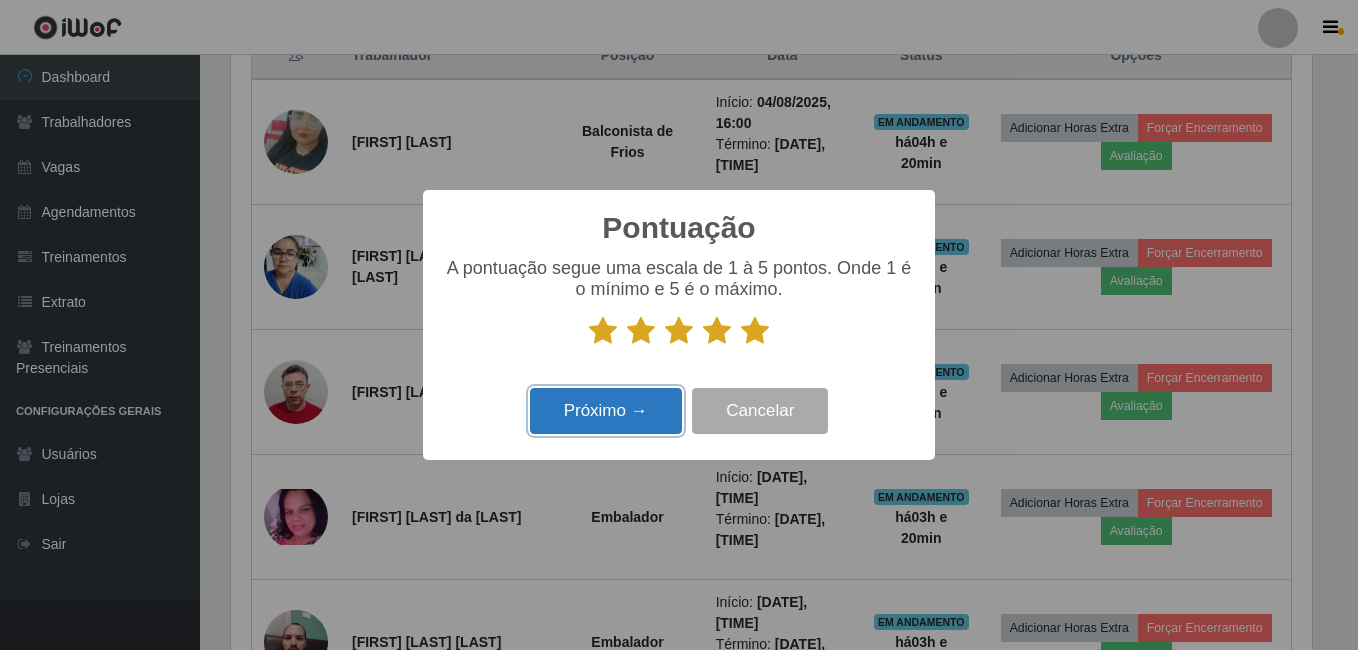 click on "Próximo →" at bounding box center [606, 411] 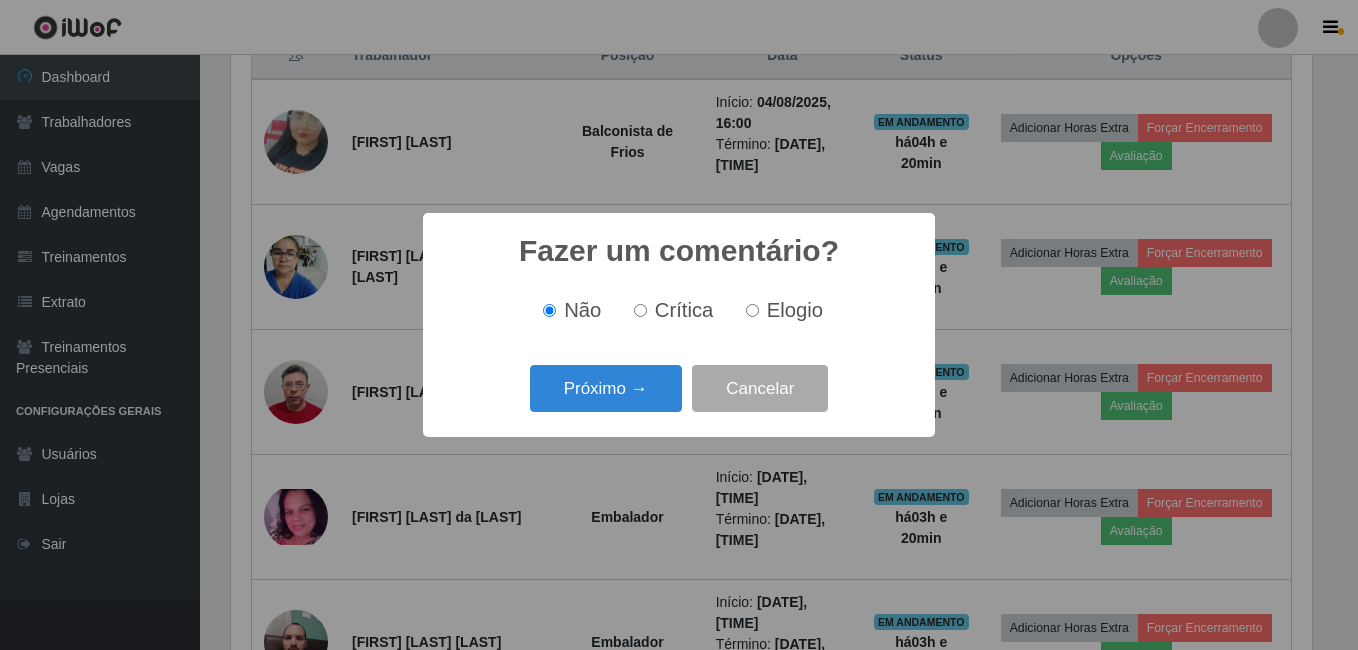 click on "Próximo →" at bounding box center (606, 388) 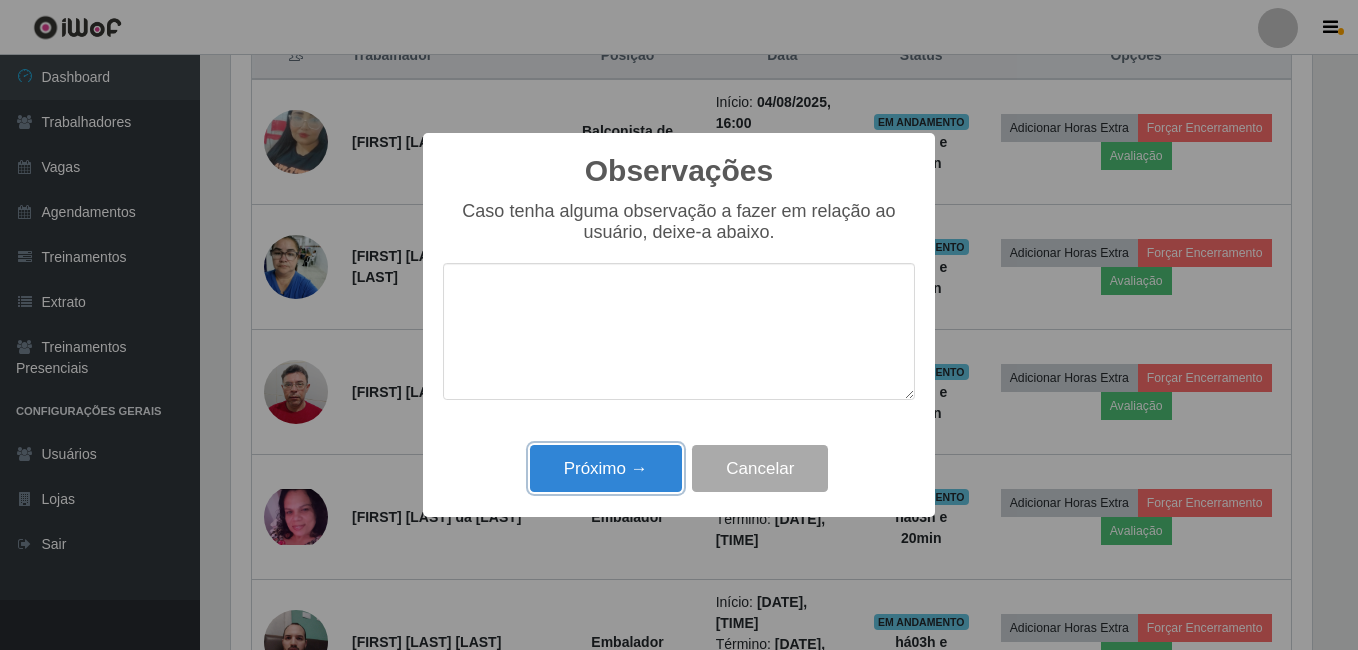 drag, startPoint x: 633, startPoint y: 473, endPoint x: 682, endPoint y: 474, distance: 49.010204 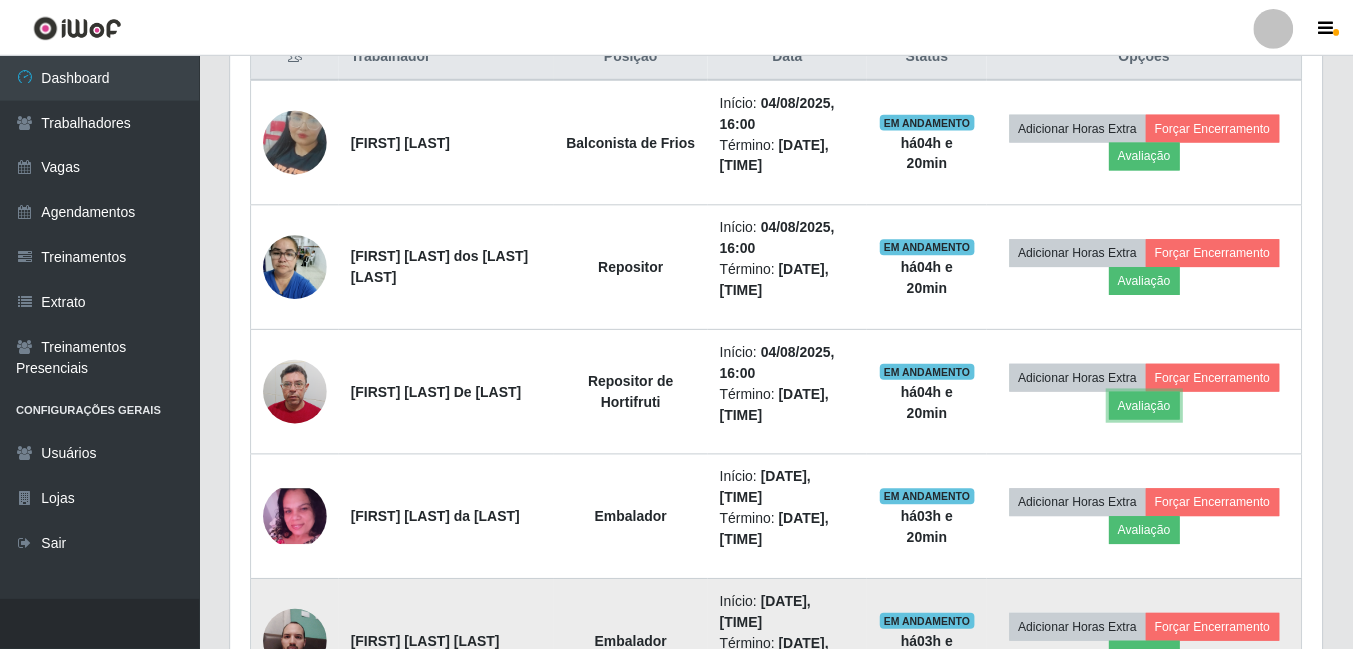 scroll, scrollTop: 999585, scrollLeft: 998909, axis: both 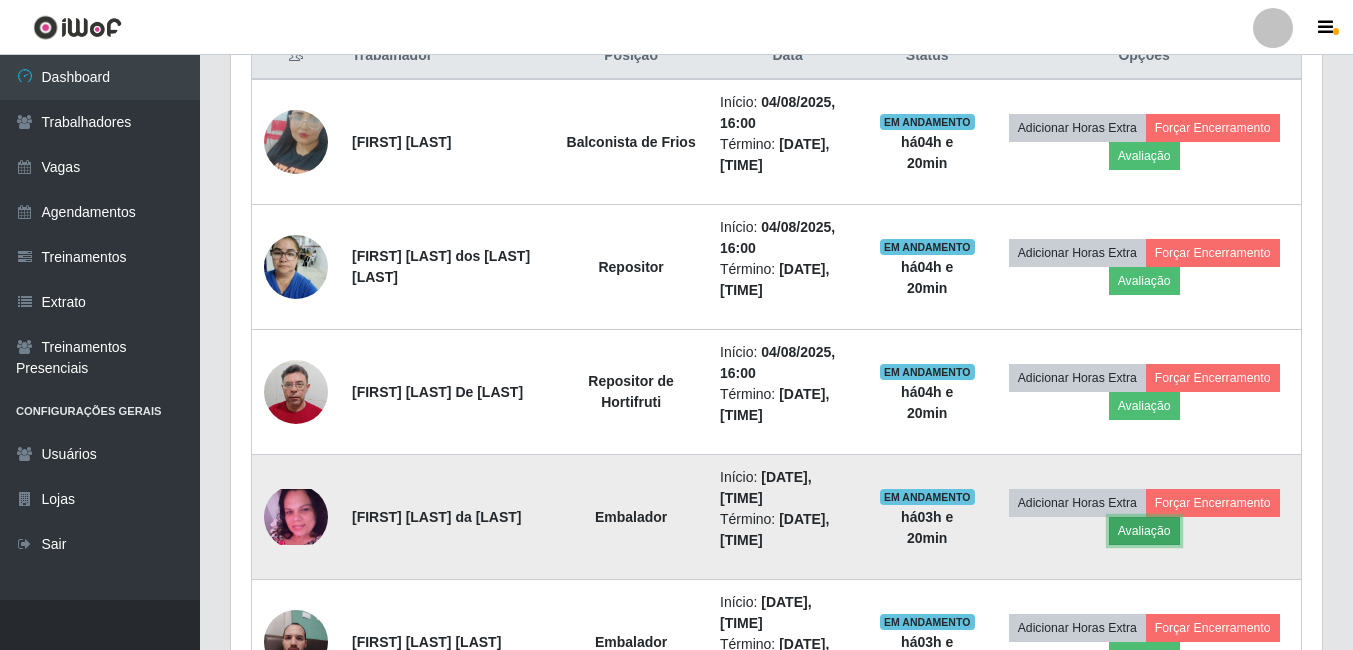 click on "Avaliação" at bounding box center (1144, 531) 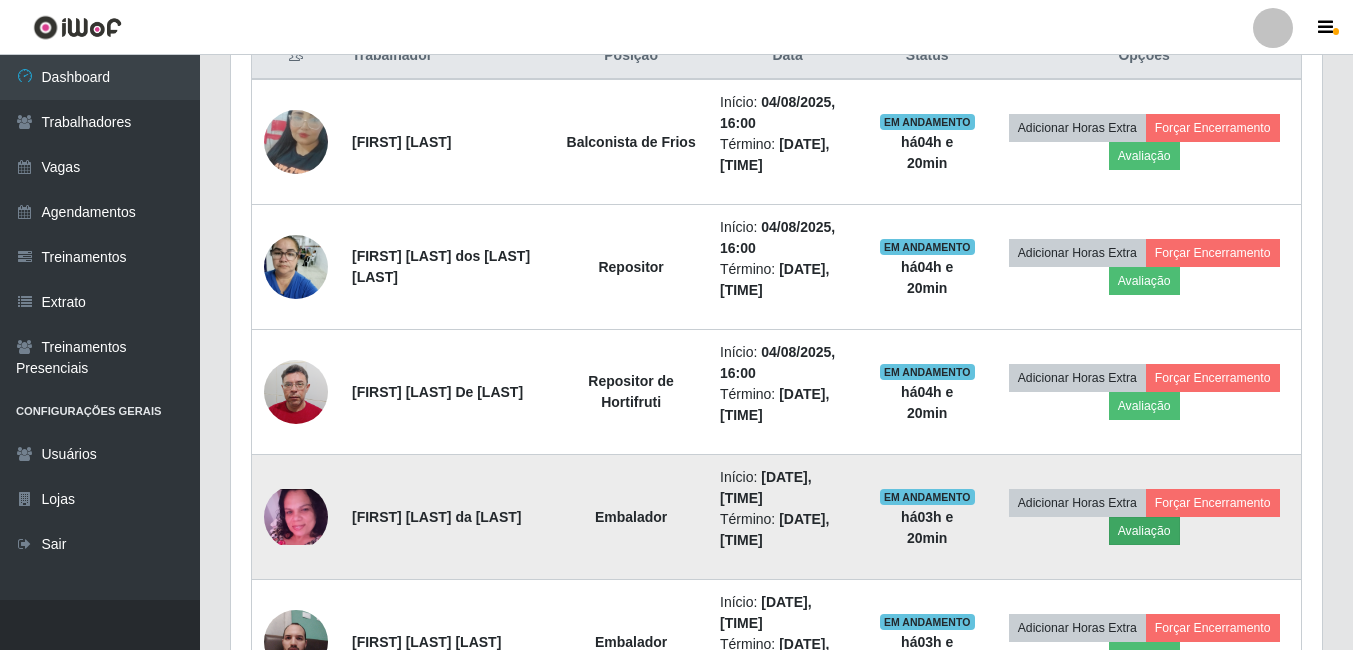 scroll, scrollTop: 999585, scrollLeft: 998919, axis: both 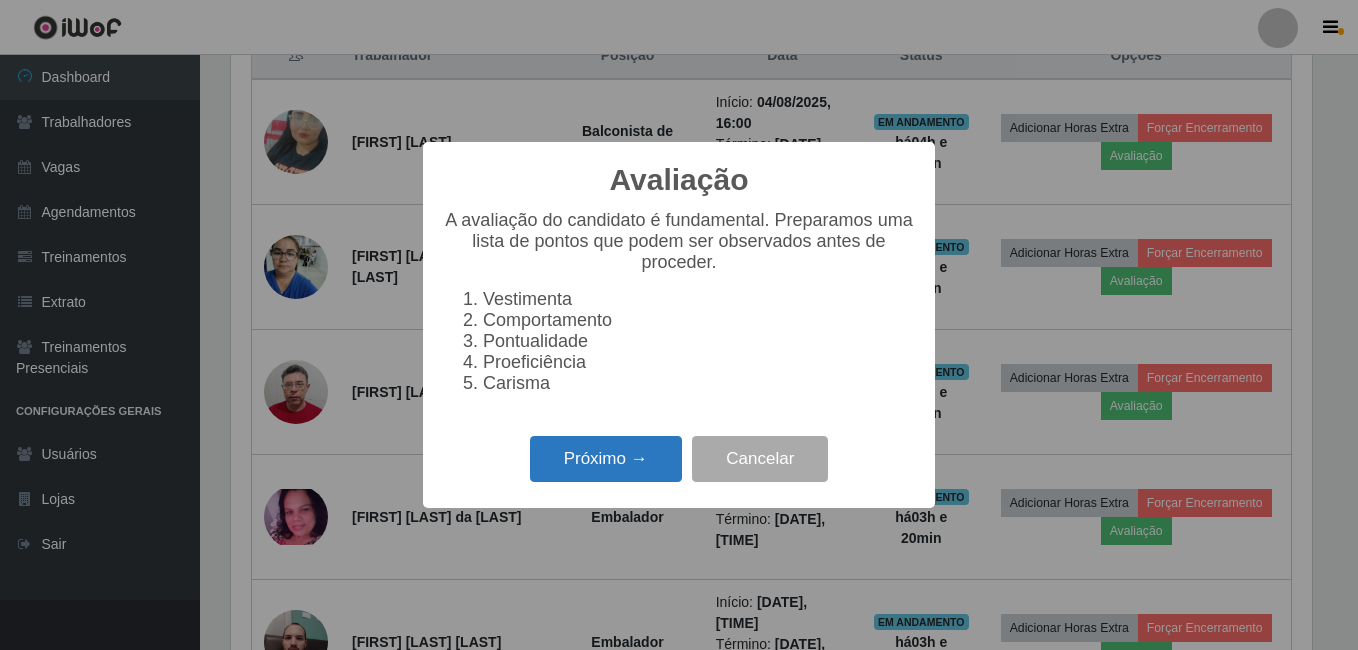 drag, startPoint x: 572, startPoint y: 463, endPoint x: 583, endPoint y: 459, distance: 11.7046995 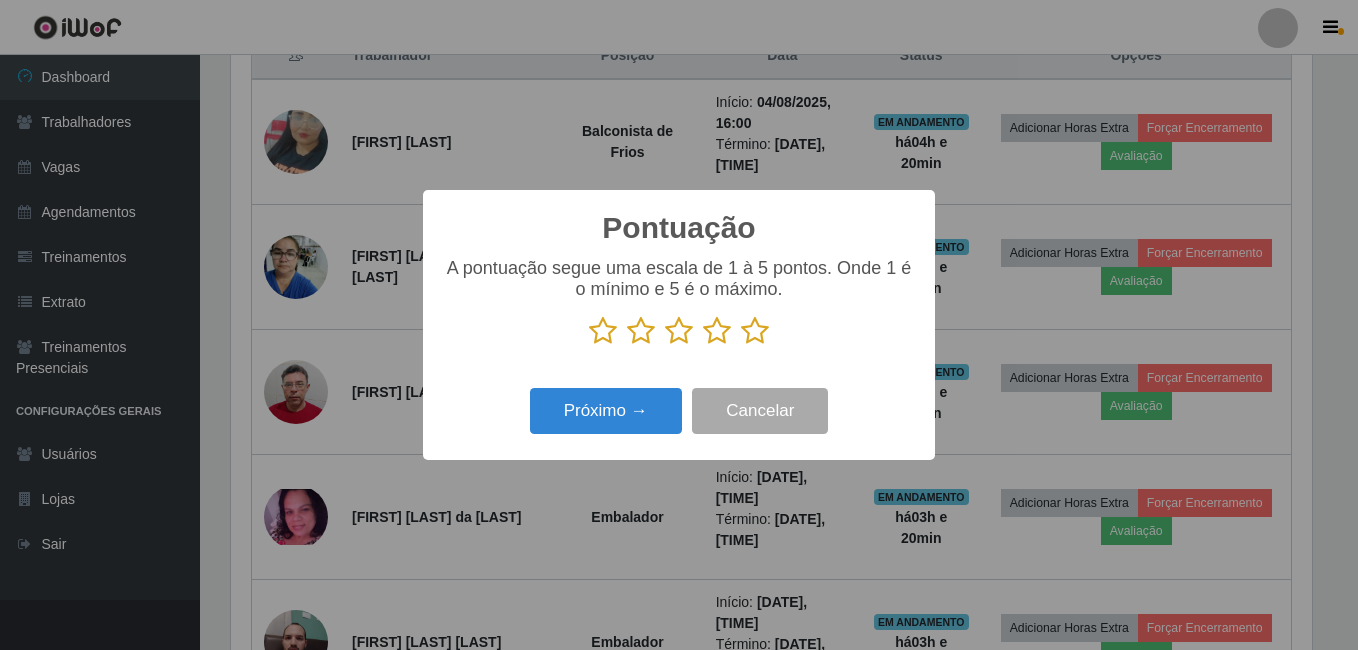 drag, startPoint x: 746, startPoint y: 337, endPoint x: 714, endPoint y: 370, distance: 45.96738 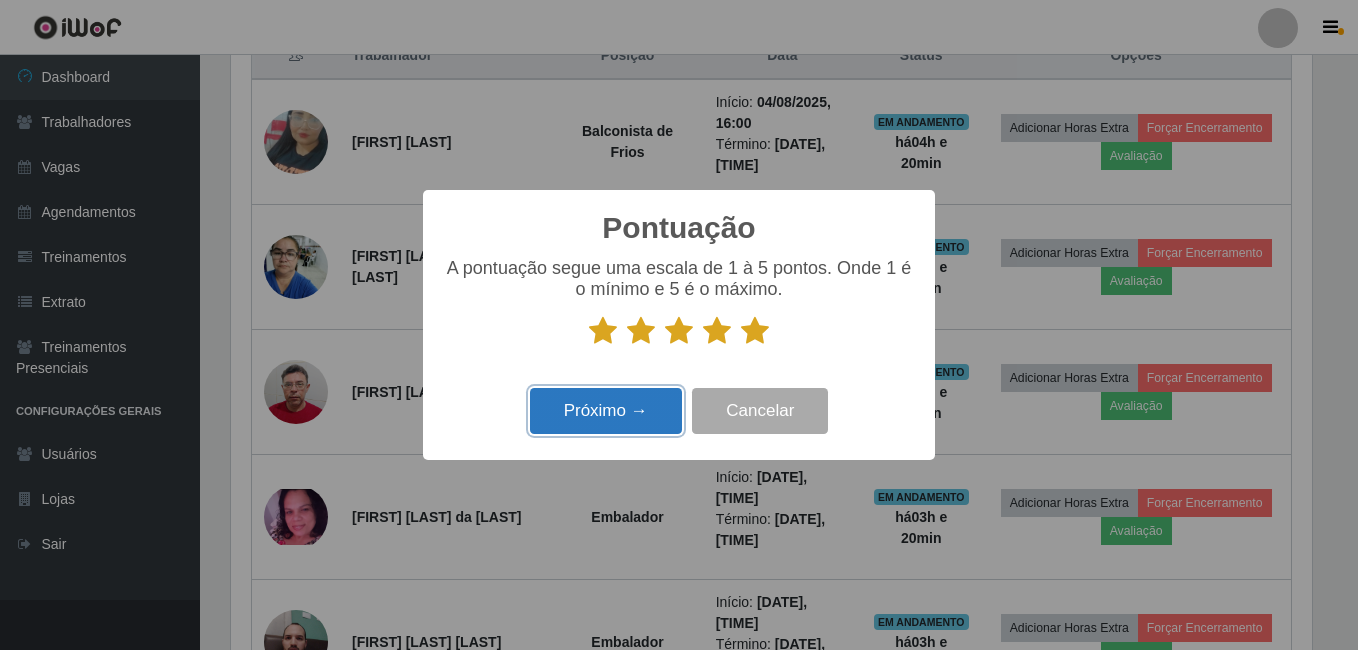 click on "Próximo →" at bounding box center [606, 411] 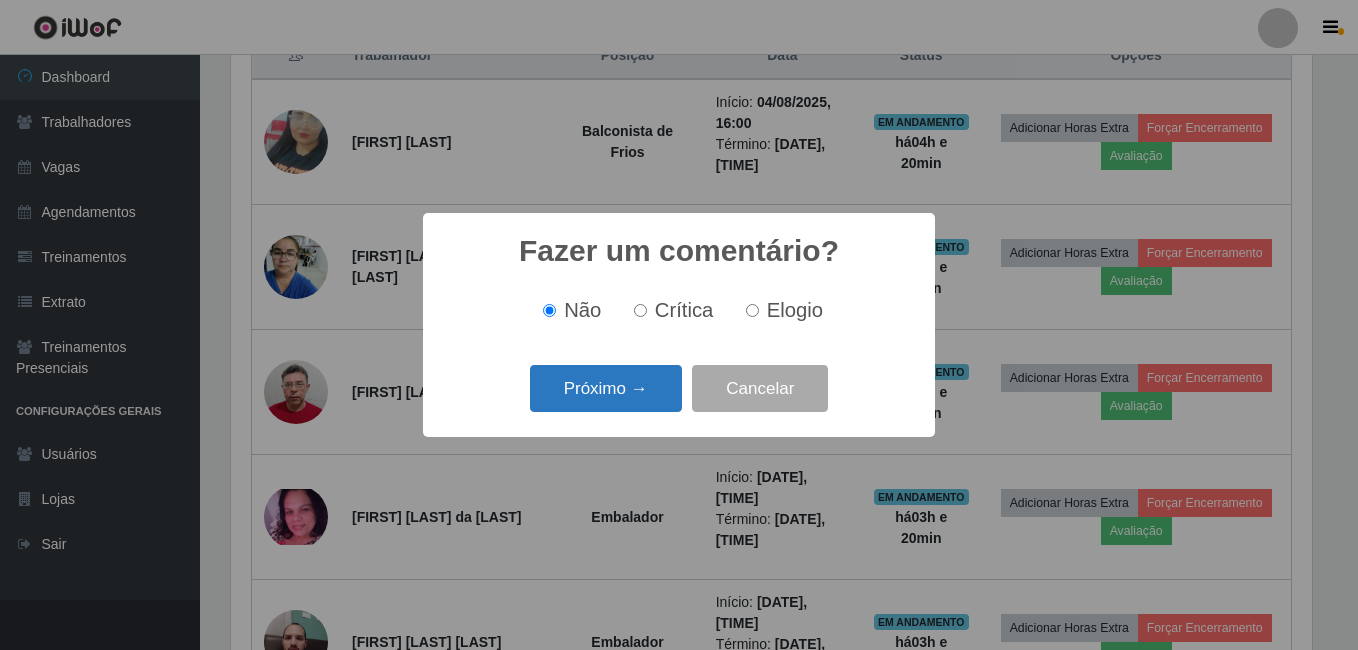 click on "Próximo →" at bounding box center [606, 388] 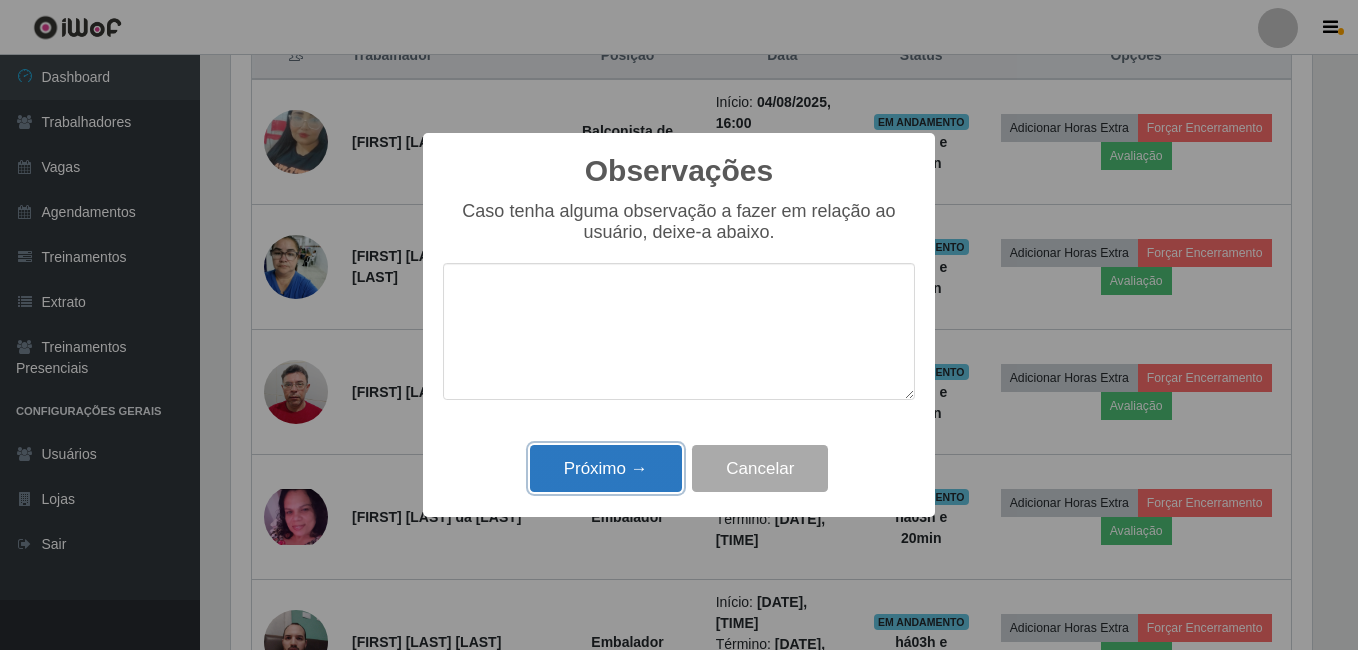 click on "Próximo →" at bounding box center [606, 468] 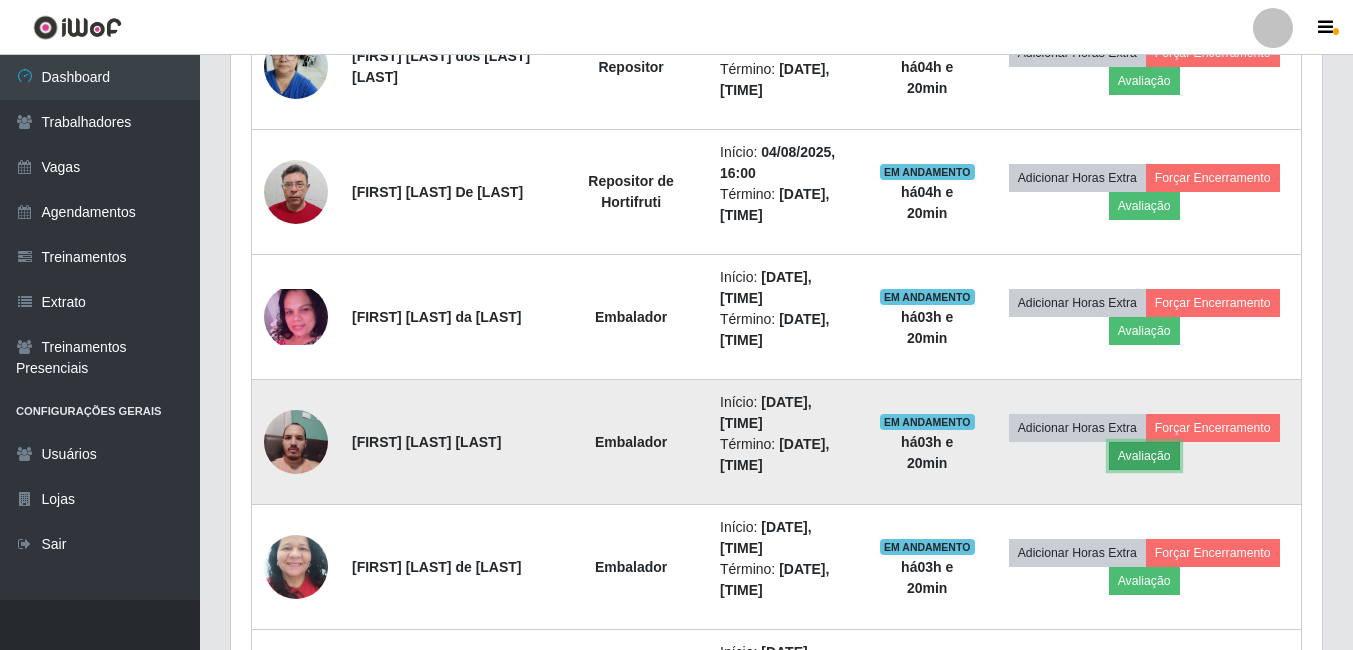 click on "Avaliação" at bounding box center (1144, 456) 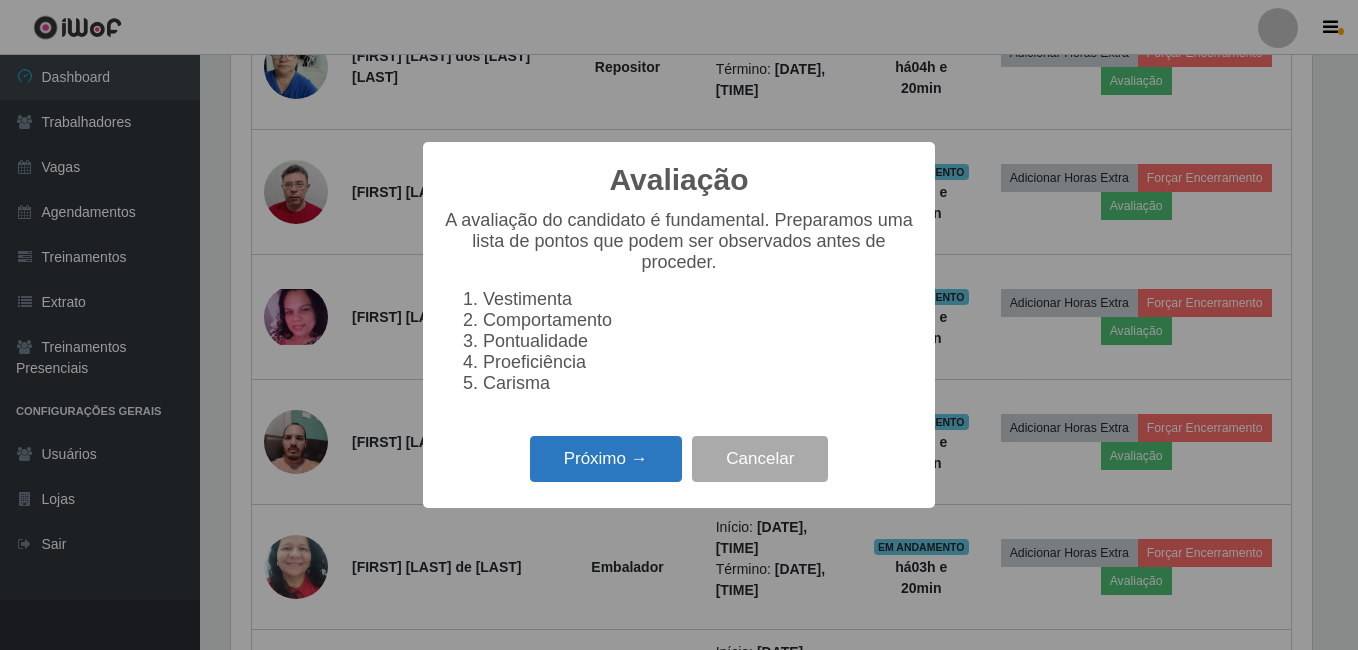 drag, startPoint x: 585, startPoint y: 475, endPoint x: 593, endPoint y: 468, distance: 10.630146 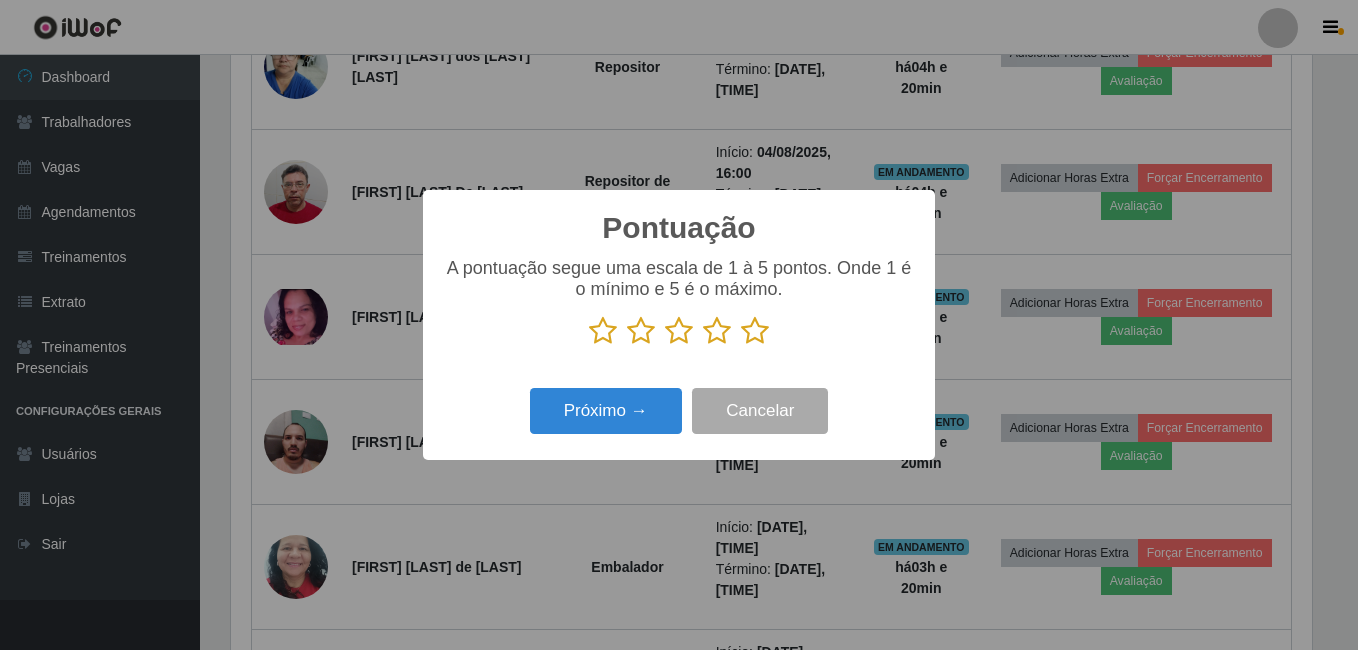 click at bounding box center [755, 331] 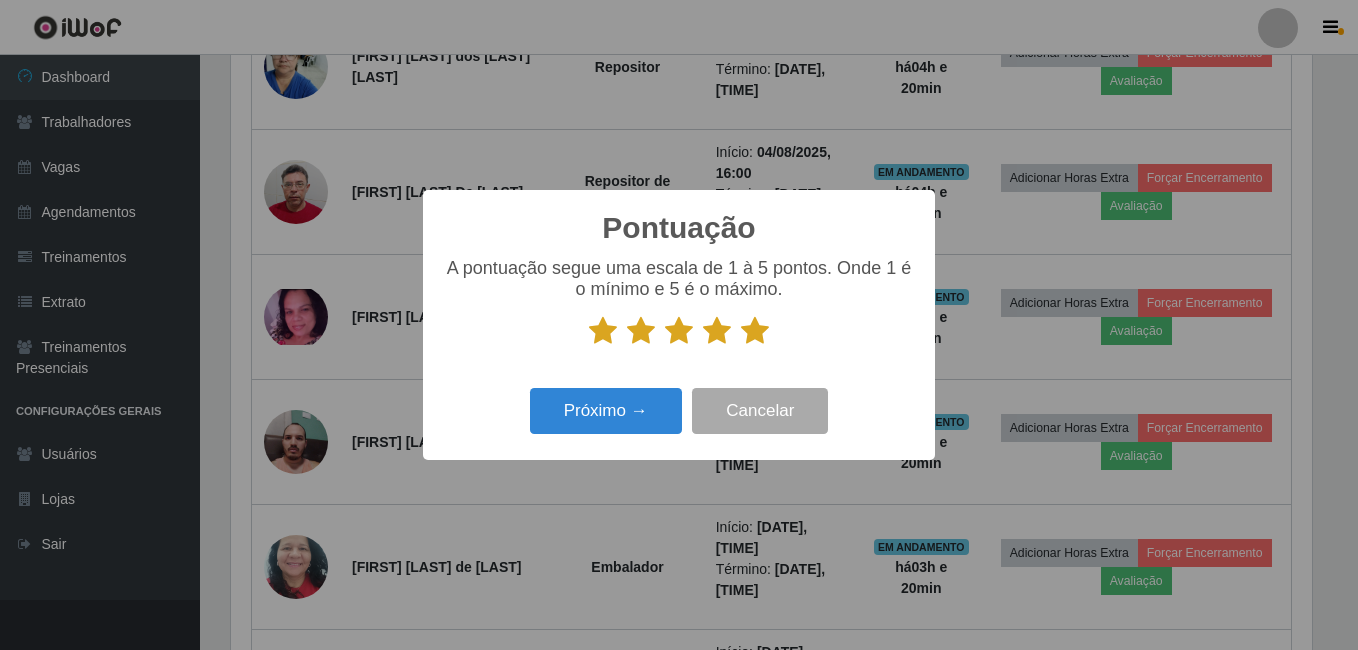 click on "Próximo → Cancelar" at bounding box center (679, 410) 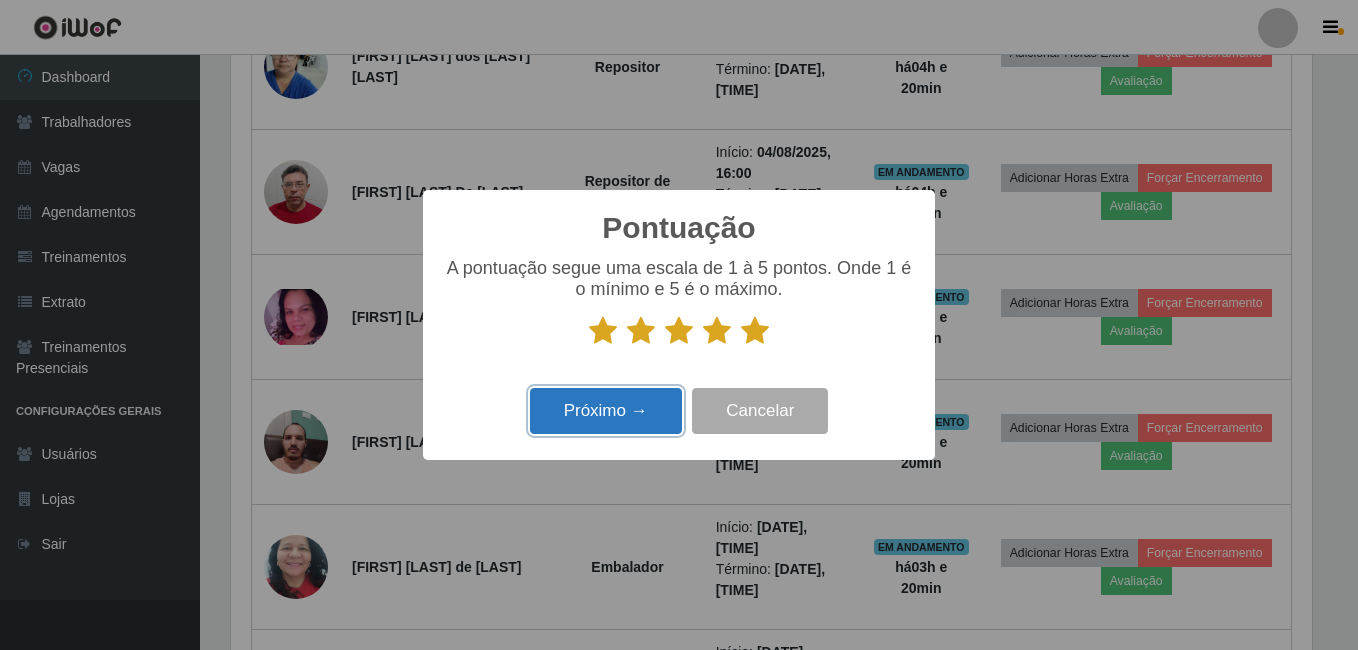 click on "Próximo →" at bounding box center [606, 411] 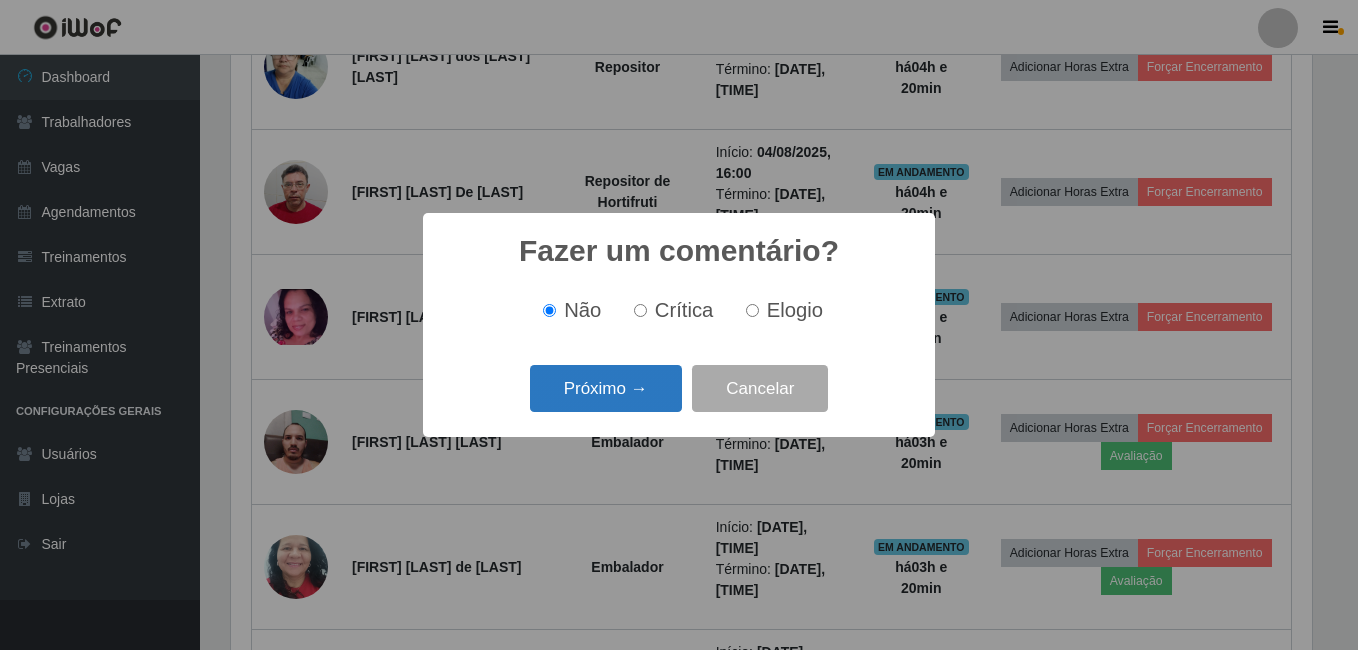 click on "Próximo →" at bounding box center (606, 388) 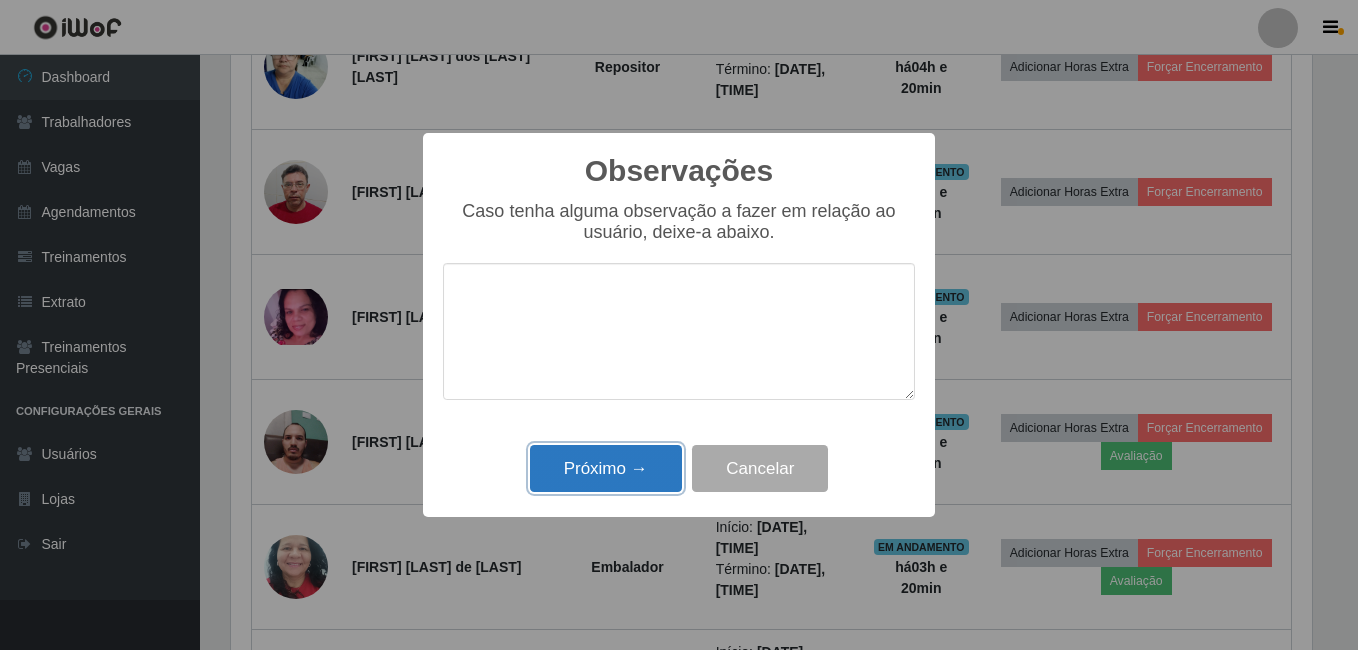 click on "Próximo →" at bounding box center [606, 468] 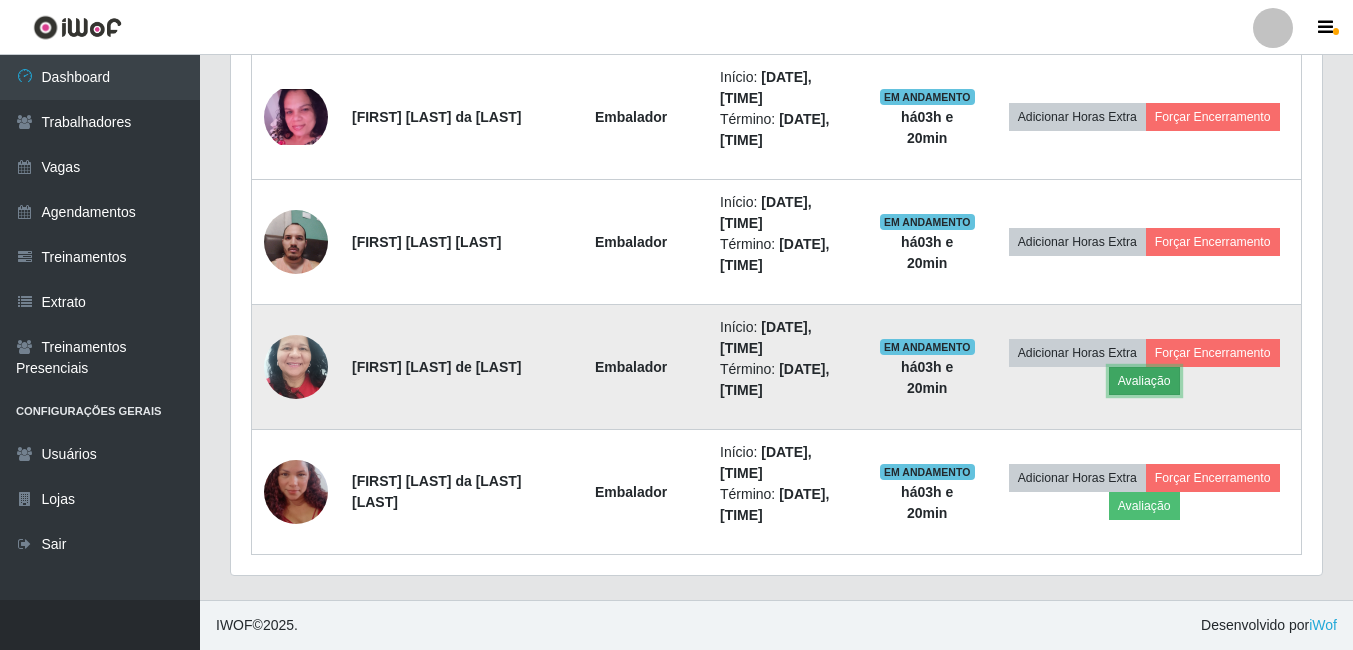 click on "Avaliação" at bounding box center [1144, 381] 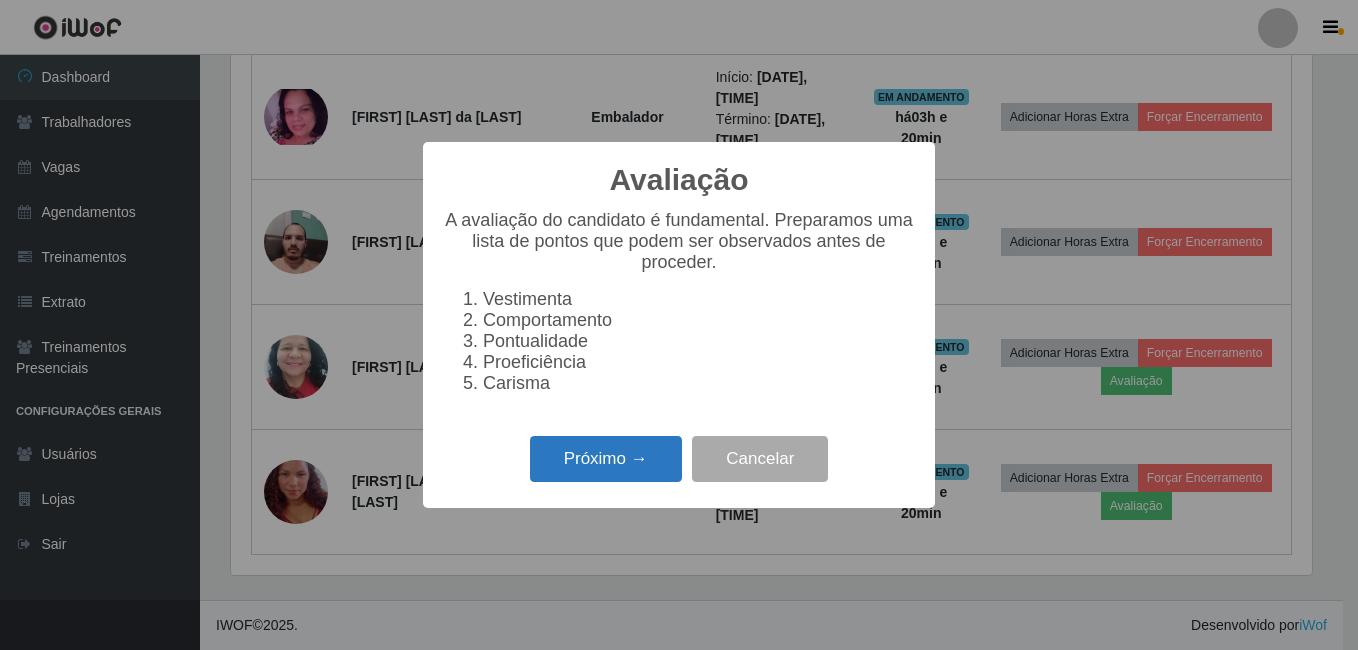 click on "Próximo →" at bounding box center [606, 459] 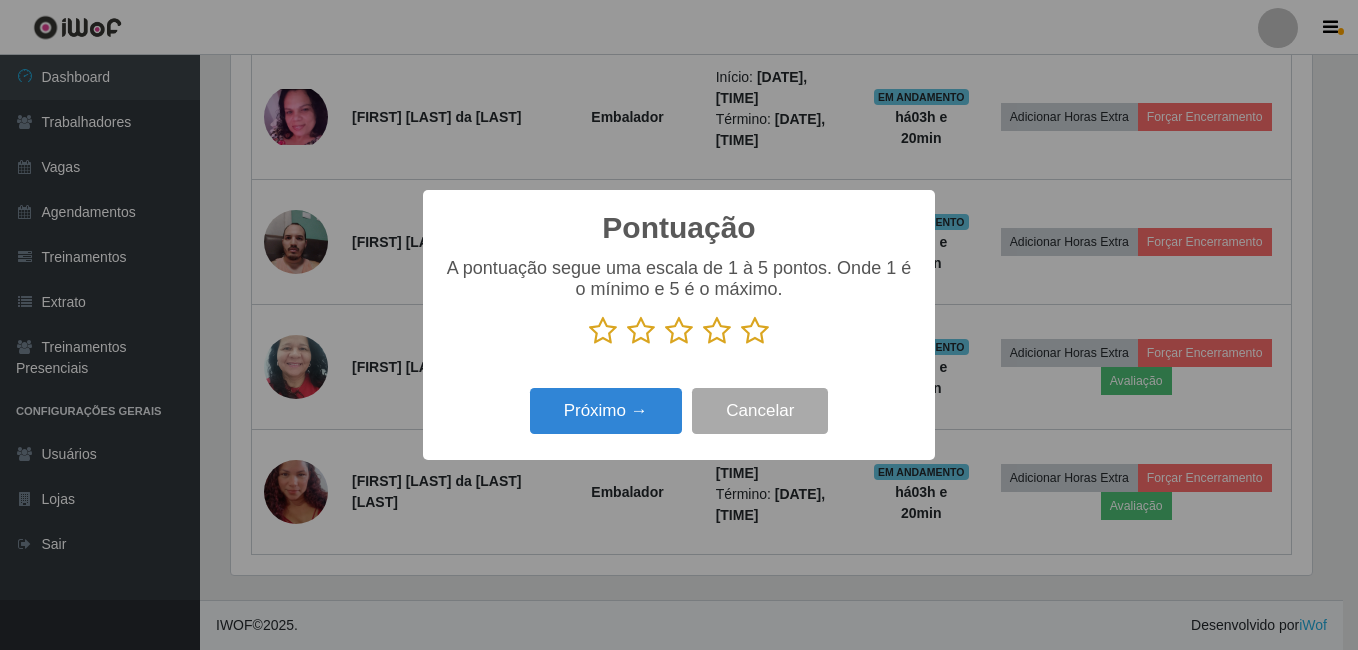 drag, startPoint x: 755, startPoint y: 338, endPoint x: 739, endPoint y: 343, distance: 16.763054 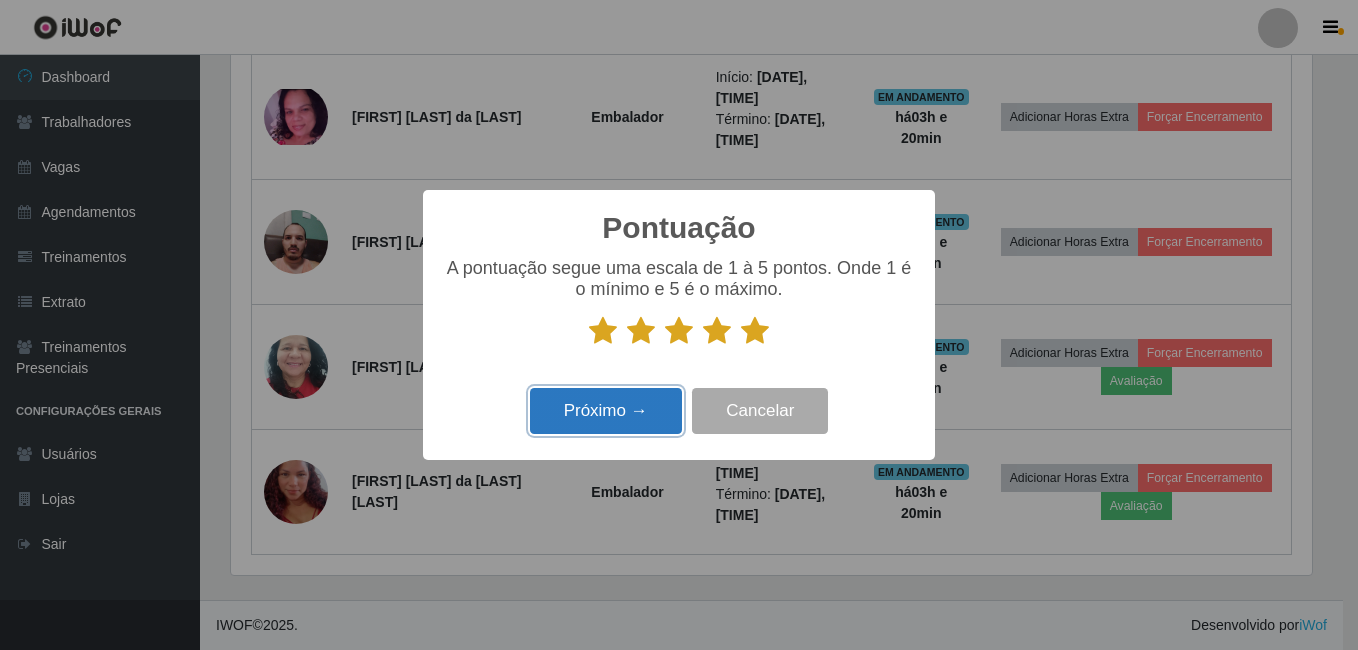 click on "Próximo →" at bounding box center [606, 411] 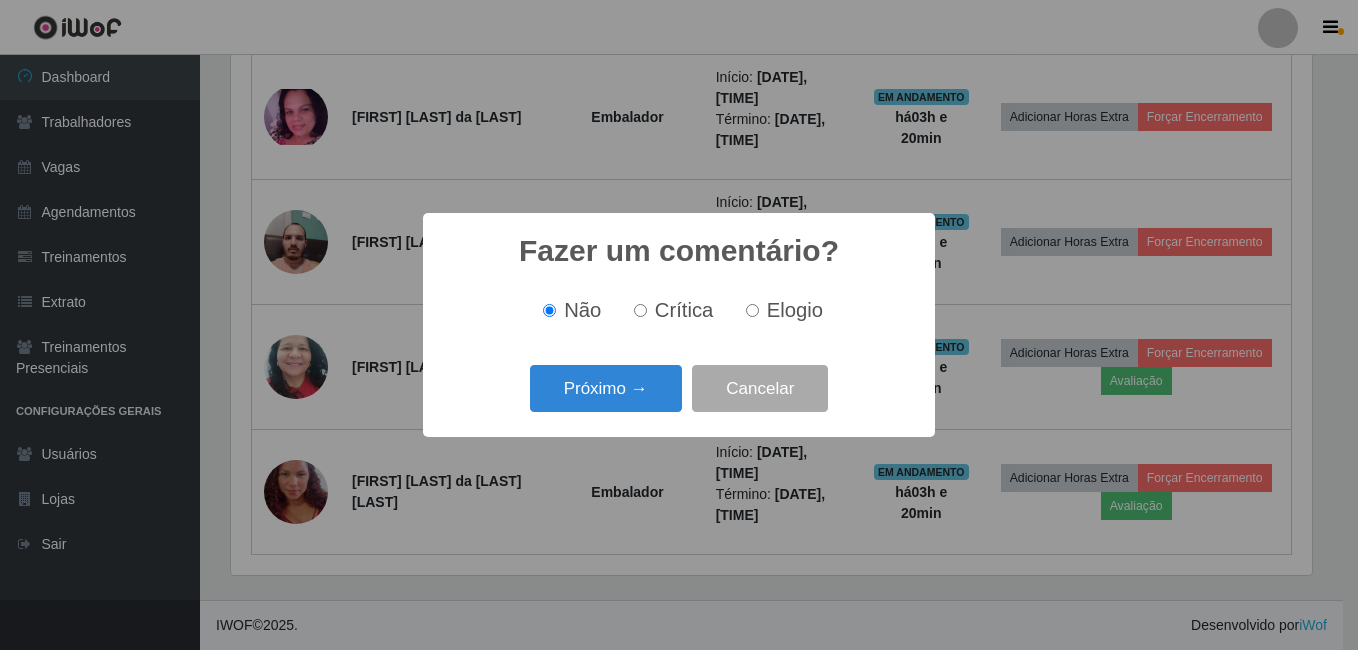 click on "Próximo →" at bounding box center (606, 388) 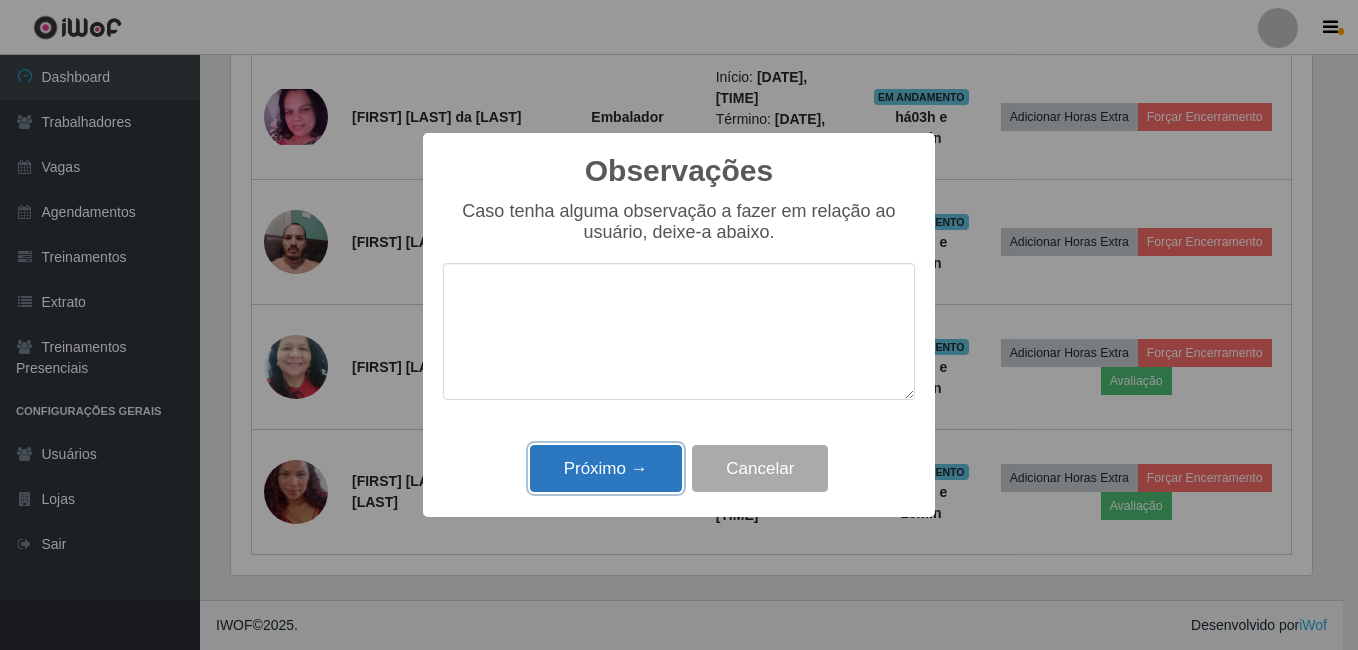 click on "Próximo →" at bounding box center [606, 468] 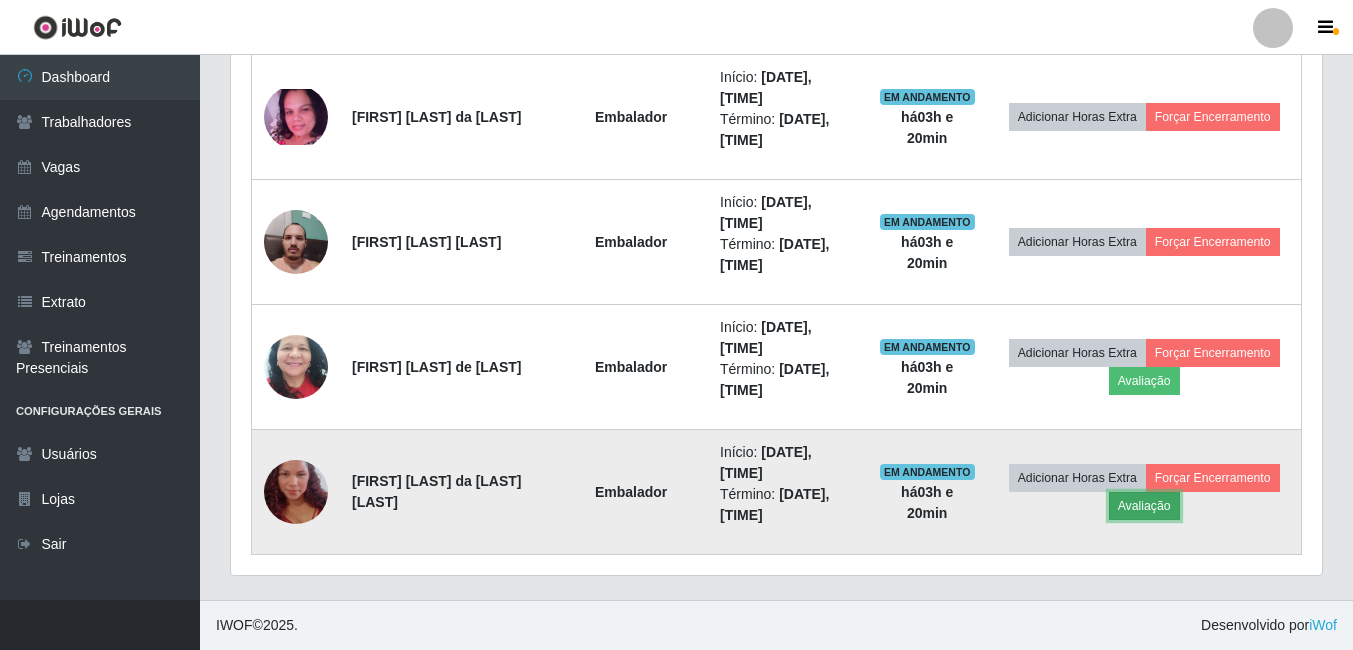 click on "Avaliação" at bounding box center (1144, 506) 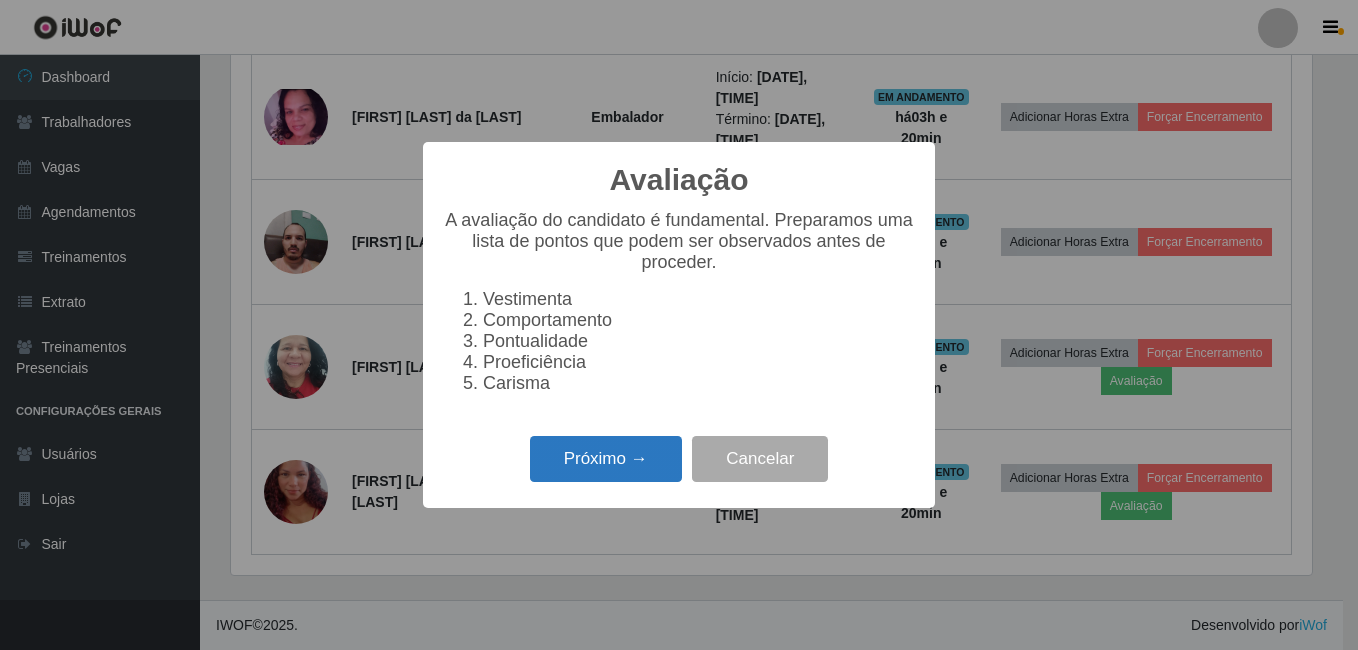 click on "Próximo →" at bounding box center (606, 459) 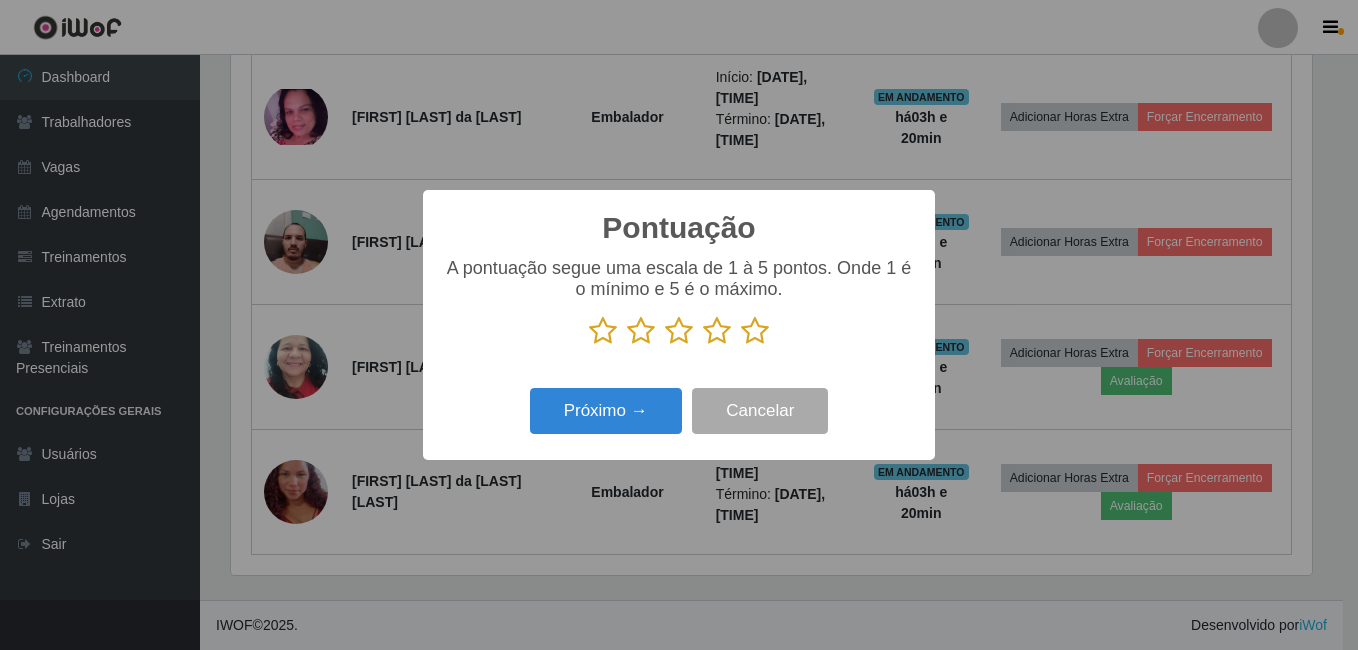 click at bounding box center [755, 331] 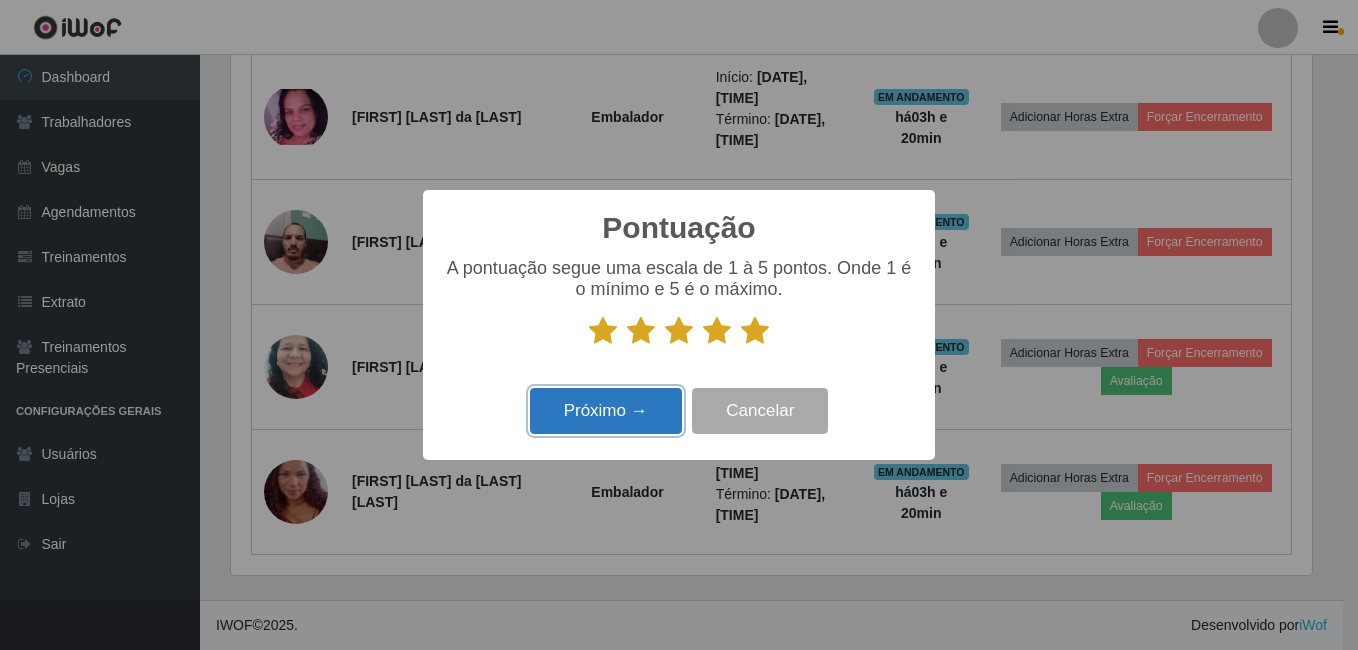 click on "Próximo →" at bounding box center (606, 411) 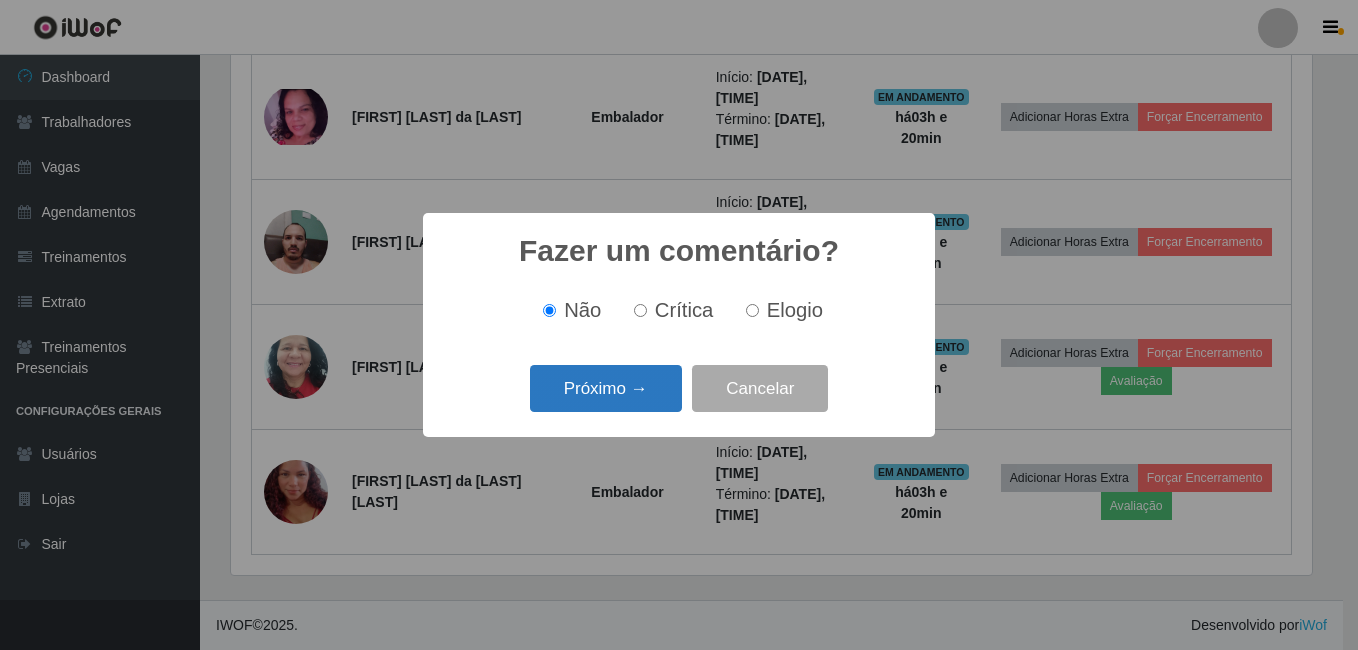 click on "Próximo →" at bounding box center (606, 388) 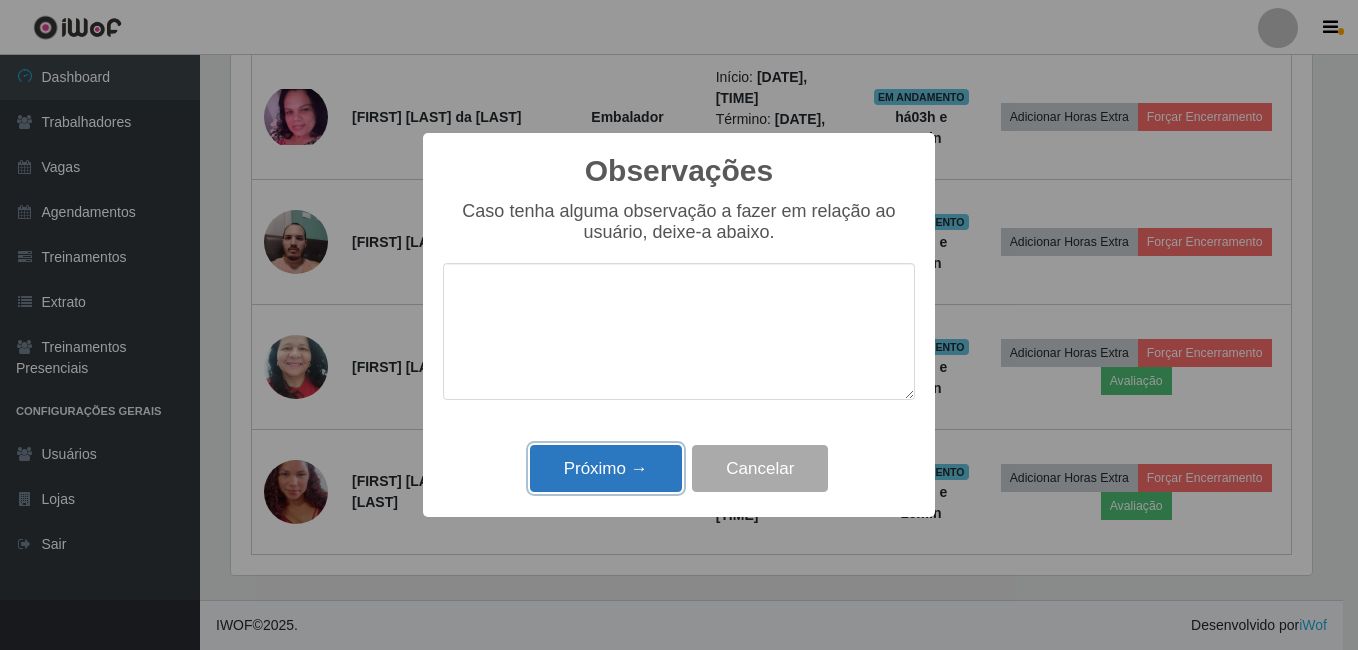 click on "Próximo →" at bounding box center [606, 468] 